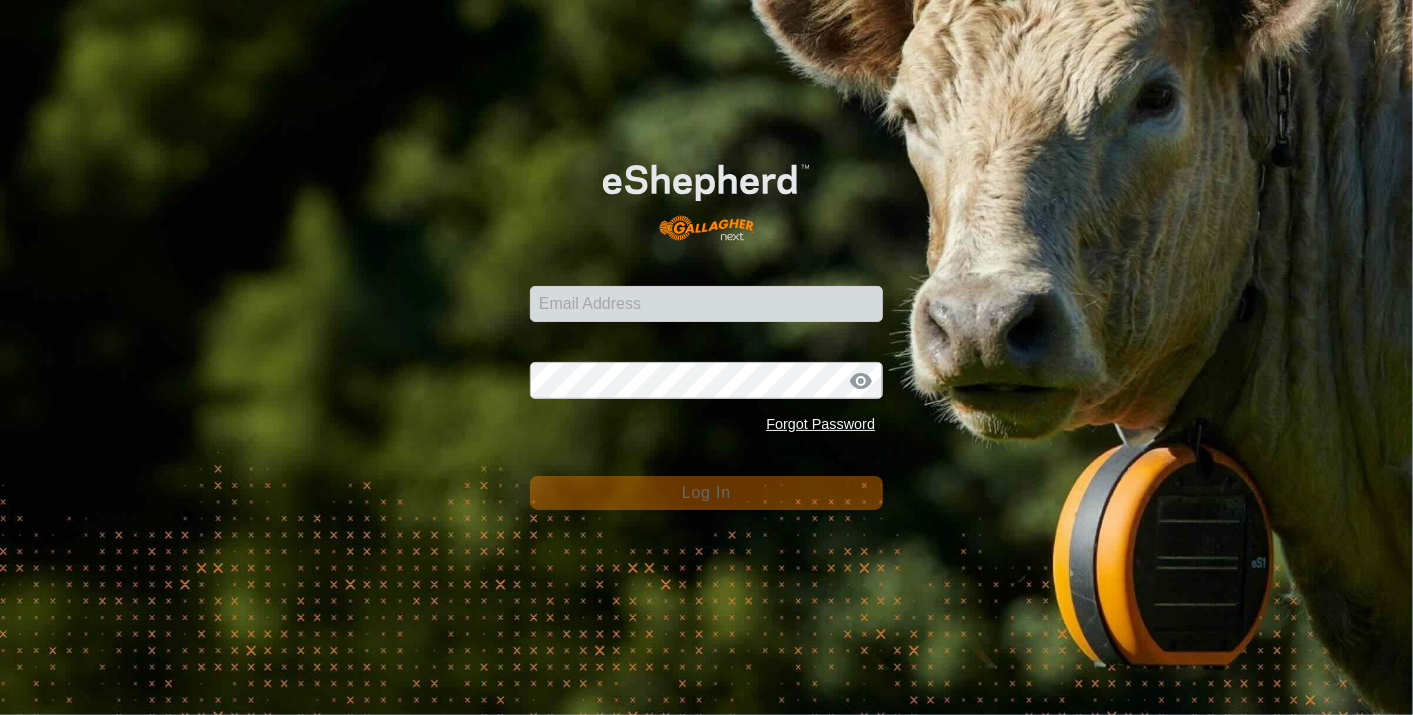 scroll, scrollTop: 0, scrollLeft: 0, axis: both 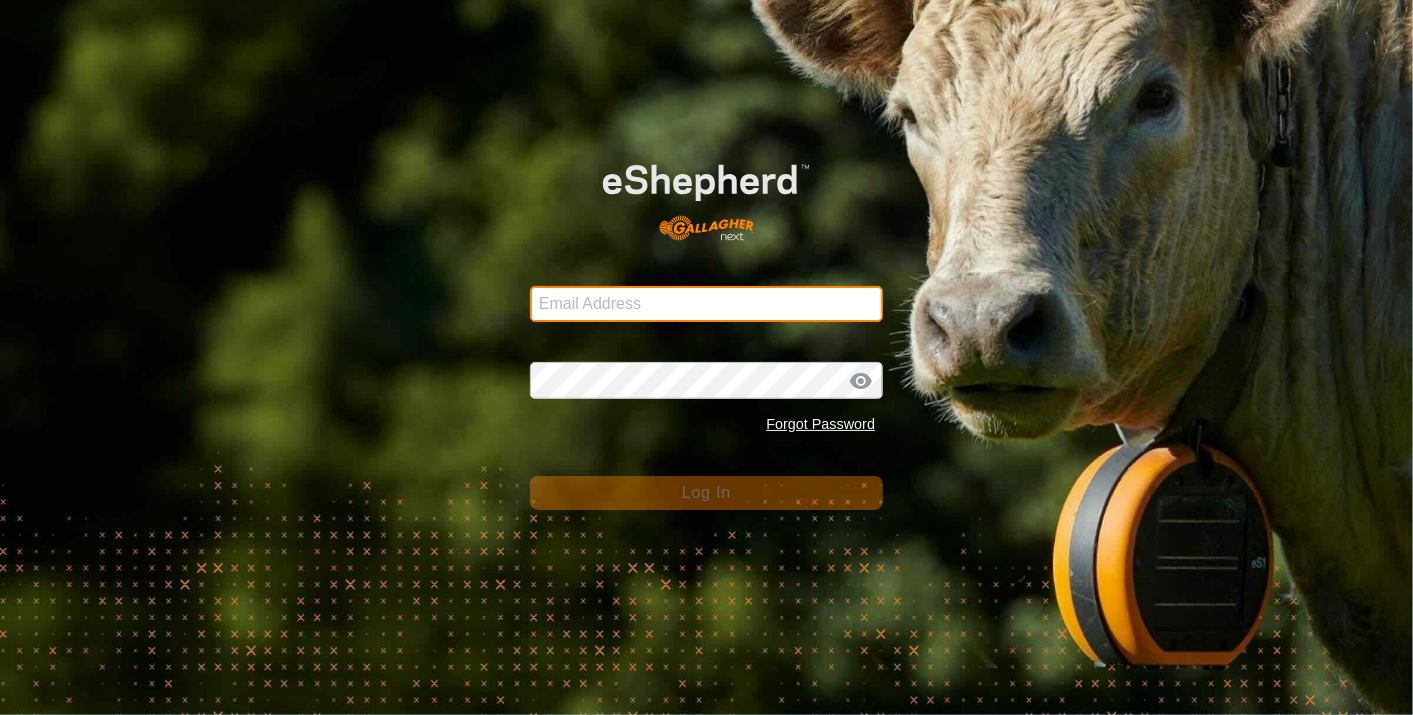 type on "swovens@gmail.com" 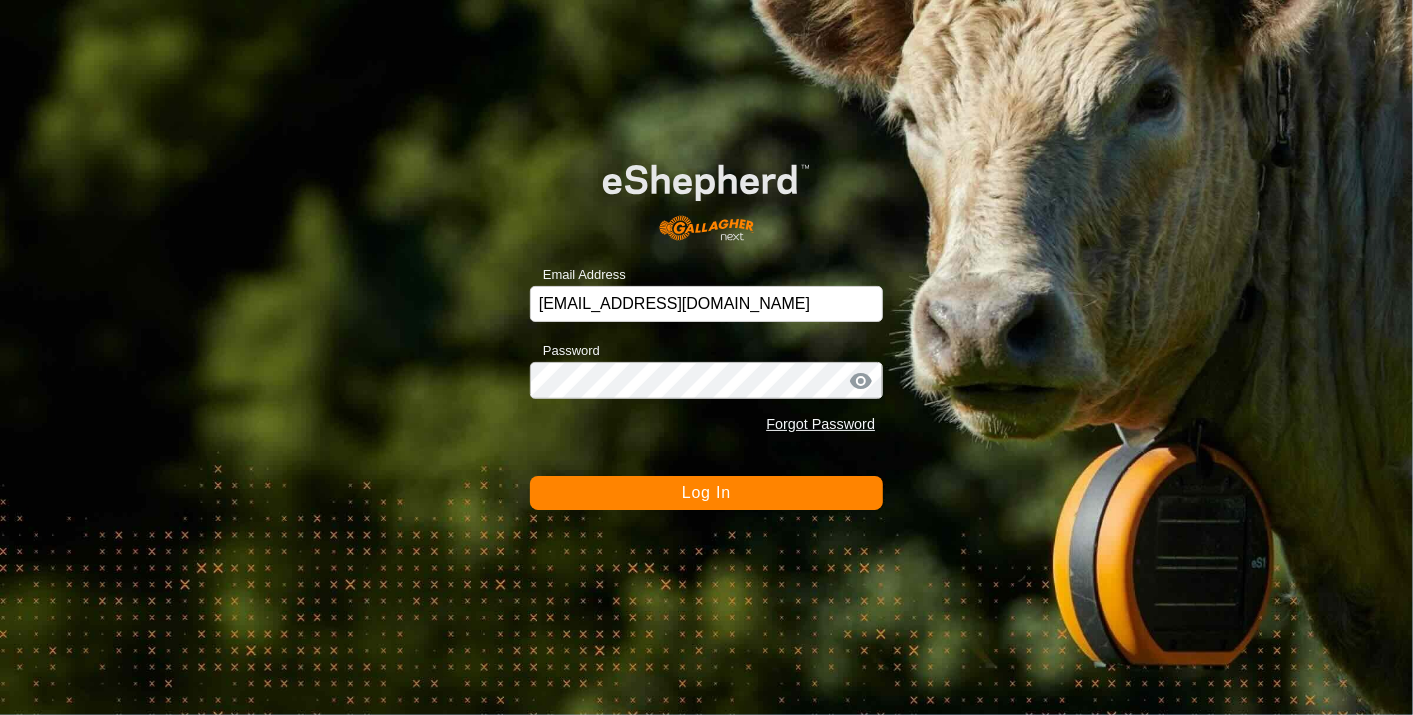 click on "Log In" 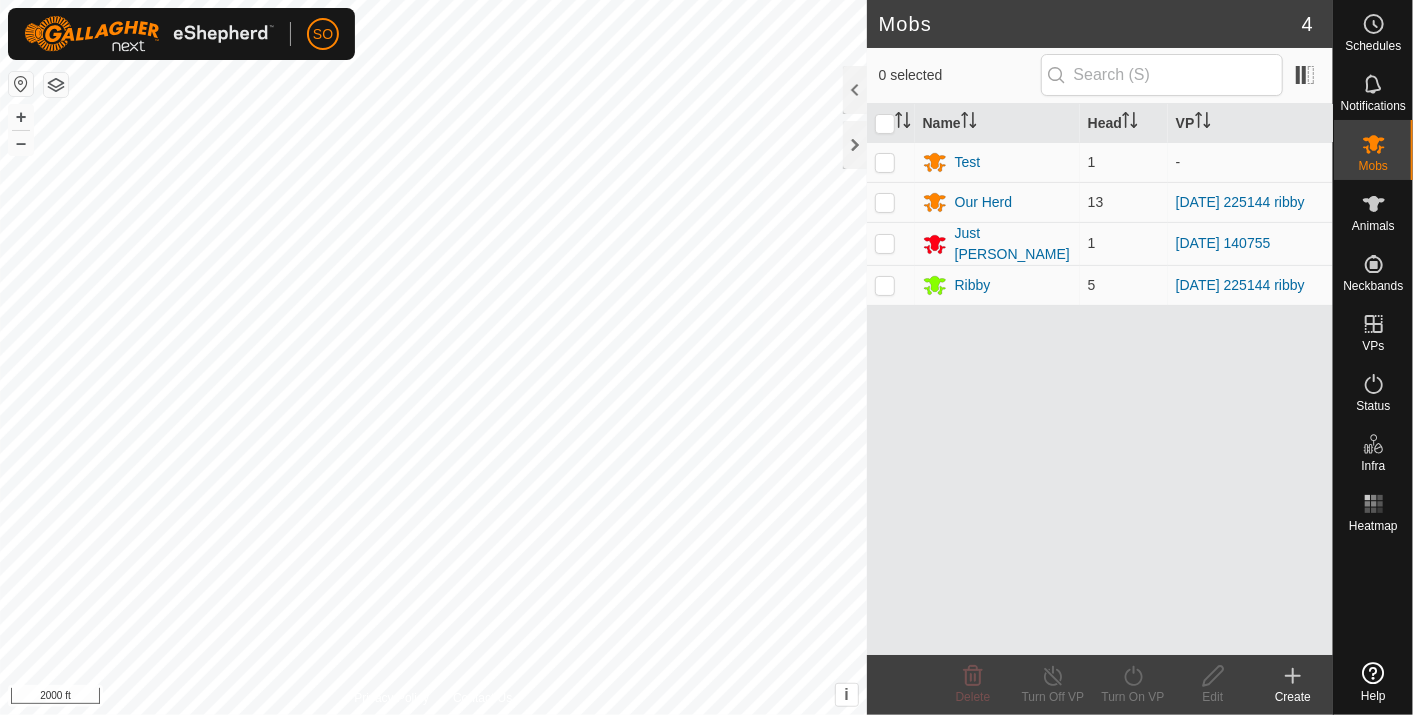 scroll, scrollTop: 0, scrollLeft: 0, axis: both 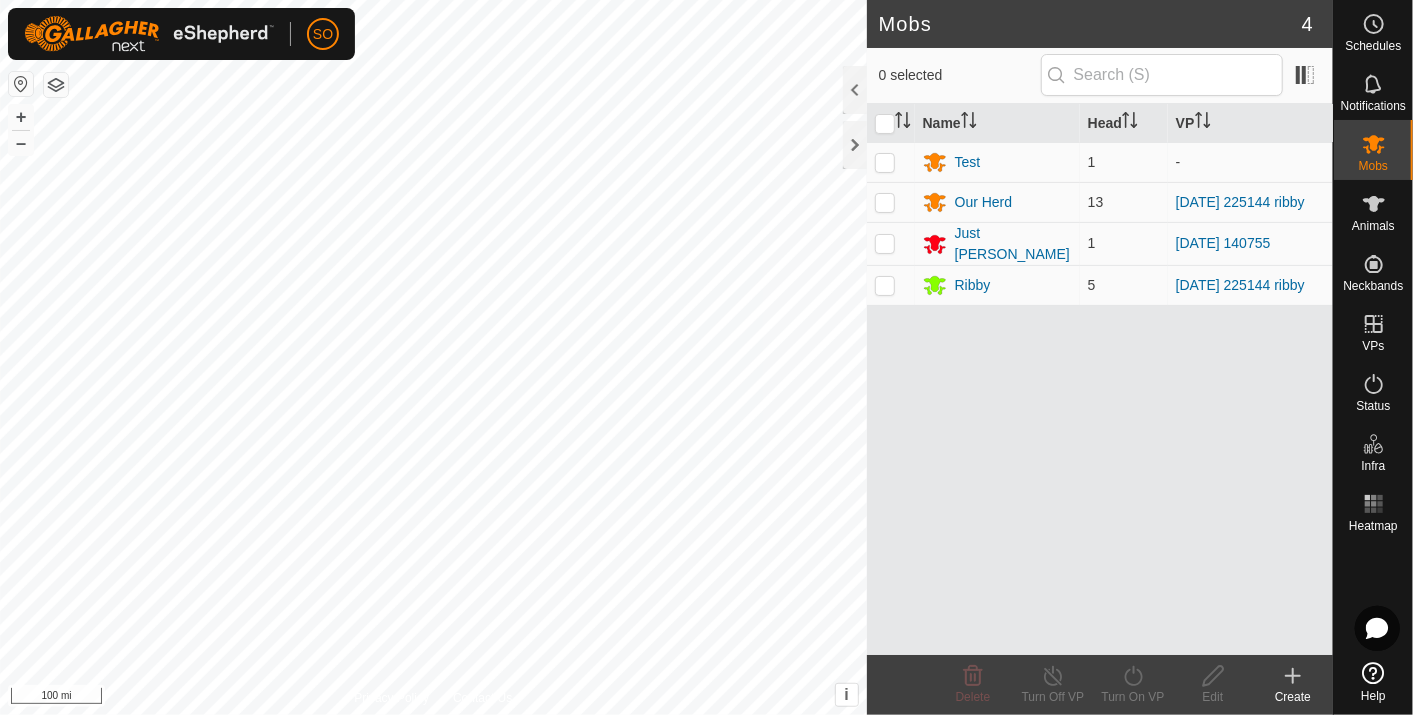 click on "SO Schedules Notifications Mobs Animals Neckbands VPs Status Infra Heatmap Help Mobs 4  0 selected   Name   Head   VP  Test 1  -  Our Herd 13 [DATE] 225144 ribby Just [PERSON_NAME] 1 [DATE] 140755 Ribby 5 [DATE] 225144 ribby Delete  Turn Off VP   Turn On VP   Edit   Create  Privacy Policy Contact Us + – ⇧ i This application includes HERE Maps. © 2024 HERE. All rights reserved. 100 mi" at bounding box center [706, 357] 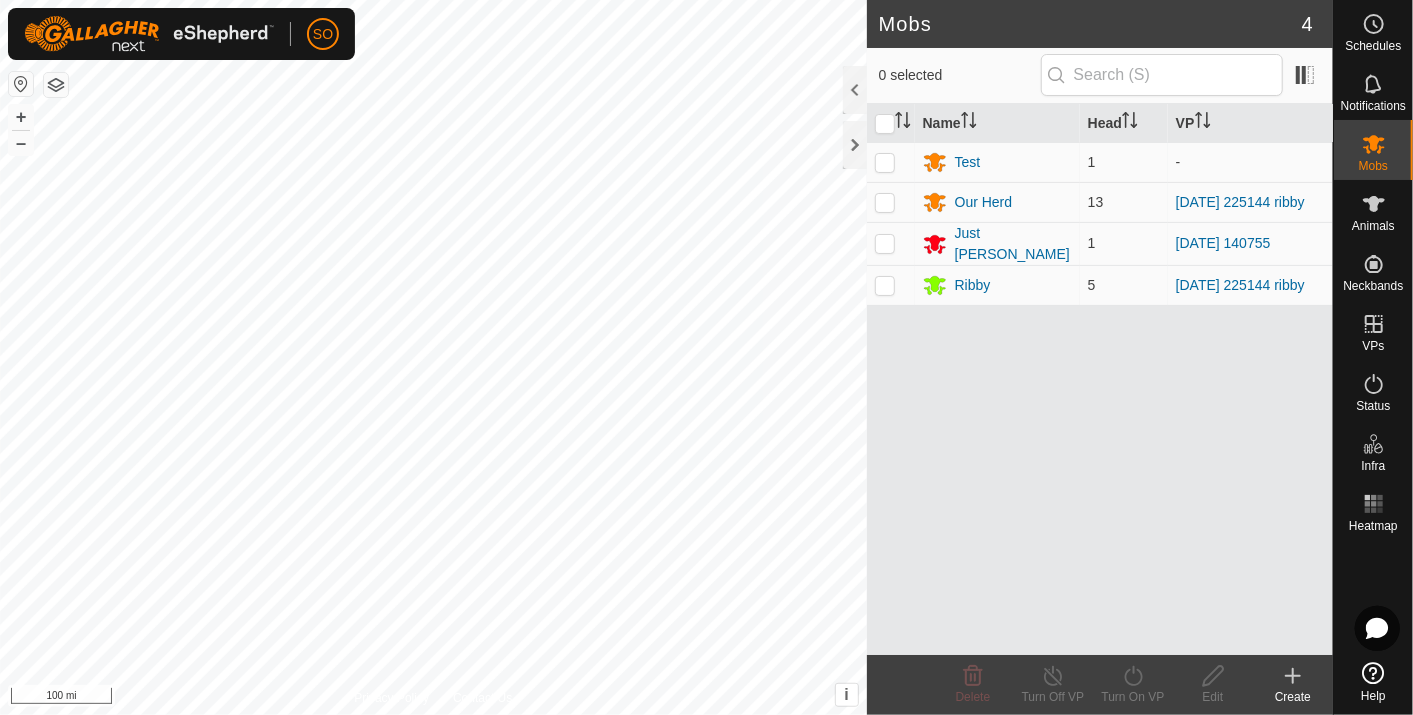click on "SO Schedules Notifications Mobs Animals Neckbands VPs Status Infra Heatmap Help Mobs 4  0 selected   Name   Head   VP  Test 1  -  Our Herd 13 2025-07-17 225144 ribby Just Billy 1 2025-07-11 140755 Ribby 5 2025-07-17 225144 ribby Delete  Turn Off VP   Turn On VP   Edit   Create  Privacy Policy Contact Us + – ⇧ i This application includes HERE Maps. © 2024 HERE. All rights reserved. 100 mi" at bounding box center (706, 357) 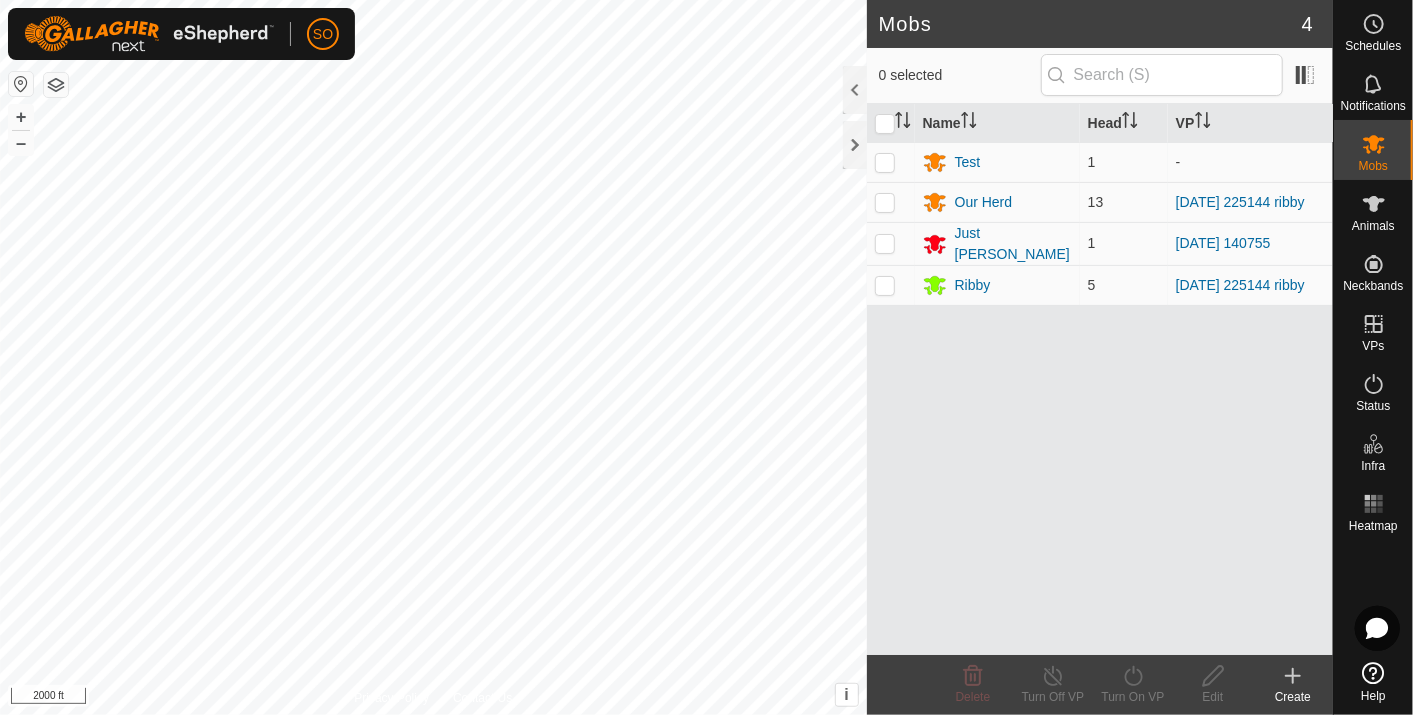 click on "SO Schedules Notifications Mobs Animals Neckbands VPs Status Infra Heatmap Help Mobs 4  0 selected   Name   Head   VP  Test 1  -  Our Herd 13 2025-07-17 225144 ribby Just Billy 1 2025-07-11 140755 Ribby 5 2025-07-17 225144 ribby Delete  Turn Off VP   Turn On VP   Edit   Create  Privacy Policy Contact Us
823
3277709608
Just Billy
2025-07-11 140755 + – ⇧ i This application includes HERE Maps. © 2024 HERE. All rights reserved. 2000 ft" at bounding box center (706, 357) 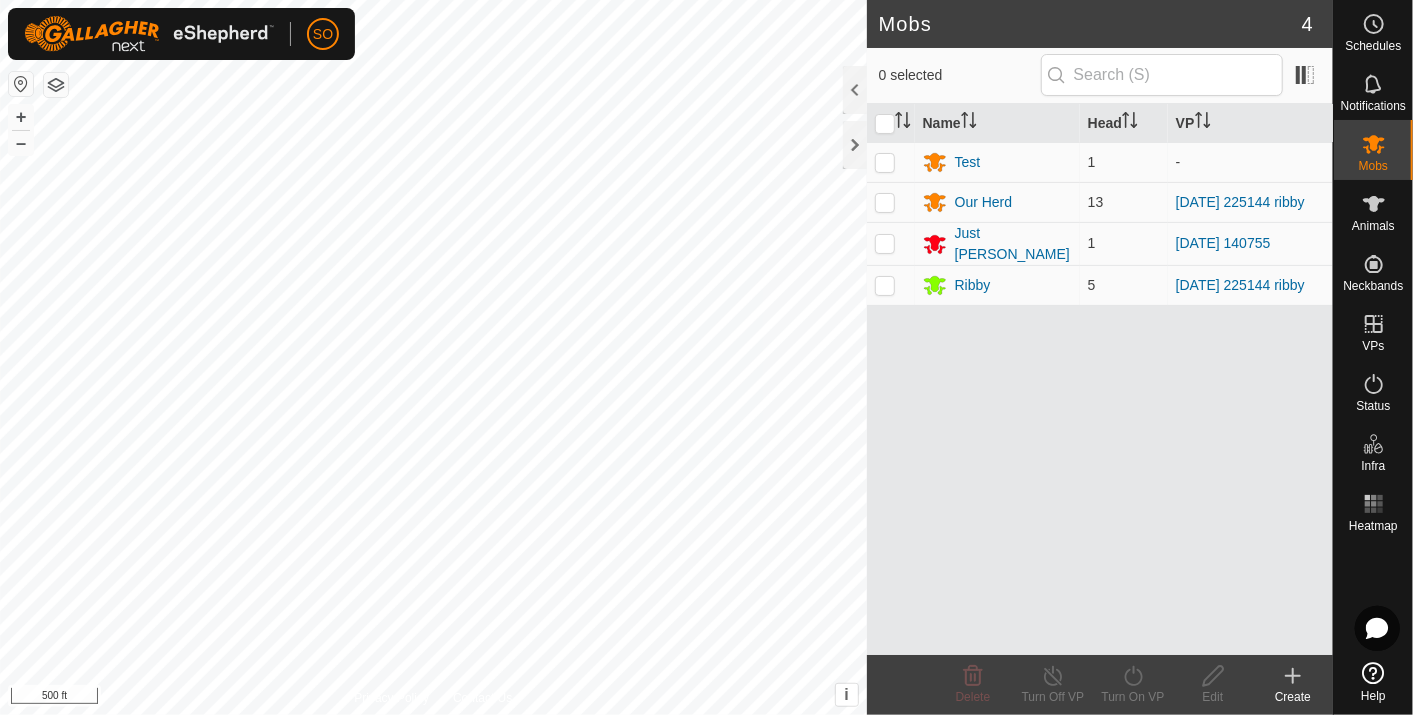 click on "SO Schedules Notifications Mobs Animals Neckbands VPs Status Infra Heatmap Help Mobs 4  0 selected   Name   Head   VP  Test 1  -  Our Herd 13 2025-07-17 225144 ribby Just Billy 1 2025-07-11 140755 Ribby 5 2025-07-17 225144 ribby Delete  Turn Off VP   Turn On VP   Edit   Create  Privacy Policy Contact Us
823
3277709608
Just Billy
2025-07-11 140755 + – ⇧ i This application includes HERE Maps. © 2024 HERE. All rights reserved. 500 ft" at bounding box center [706, 357] 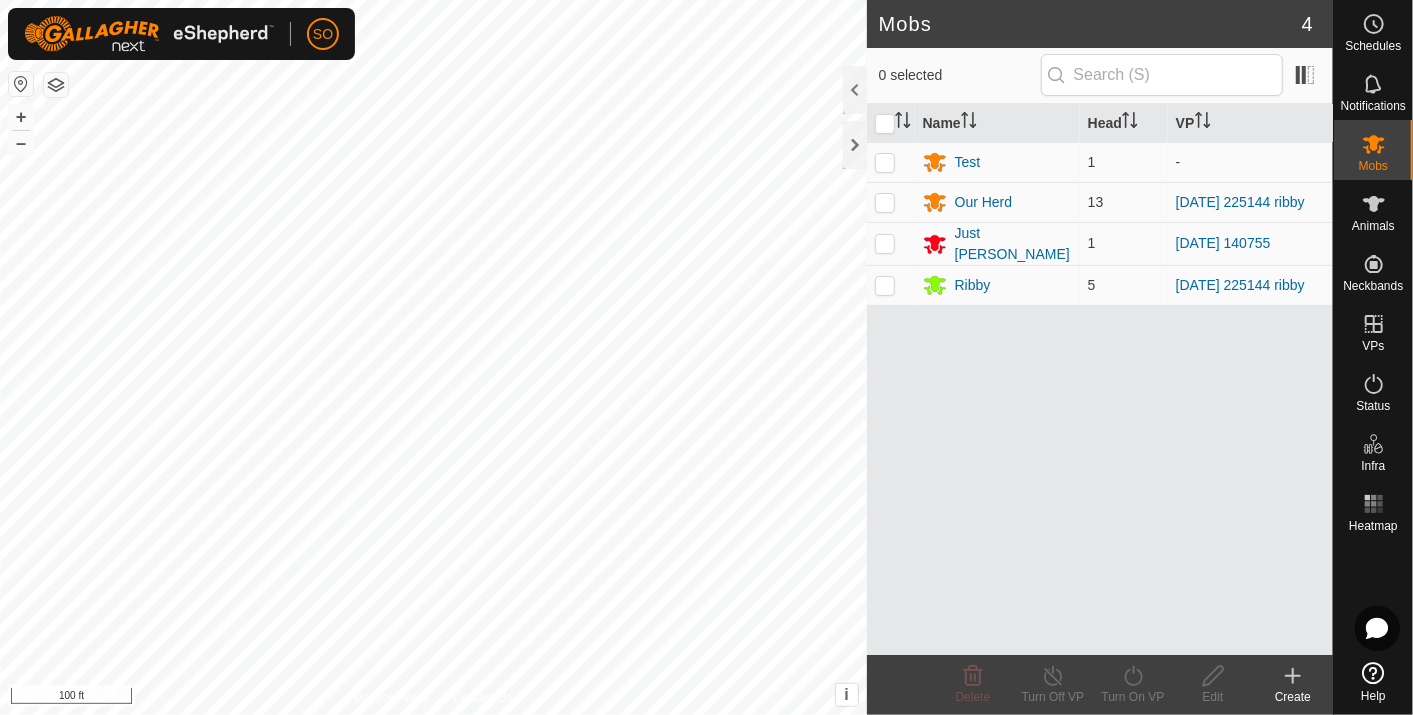 click on "SO Schedules Notifications Mobs Animals Neckbands VPs Status Infra Heatmap Help Mobs 4  0 selected   Name   Head   VP  Test 1  -  Our Herd 13 2025-07-17 225144 ribby Just Billy 1 2025-07-11 140755 Ribby 5 2025-07-17 225144 ribby Delete  Turn Off VP   Turn On VP   Edit   Create  Privacy Policy Contact Us
823
3277709608
Just Billy
2025-07-11 140755 + – ⇧ i This application includes HERE Maps. © 2024 HERE. All rights reserved. 100 ft" at bounding box center [706, 357] 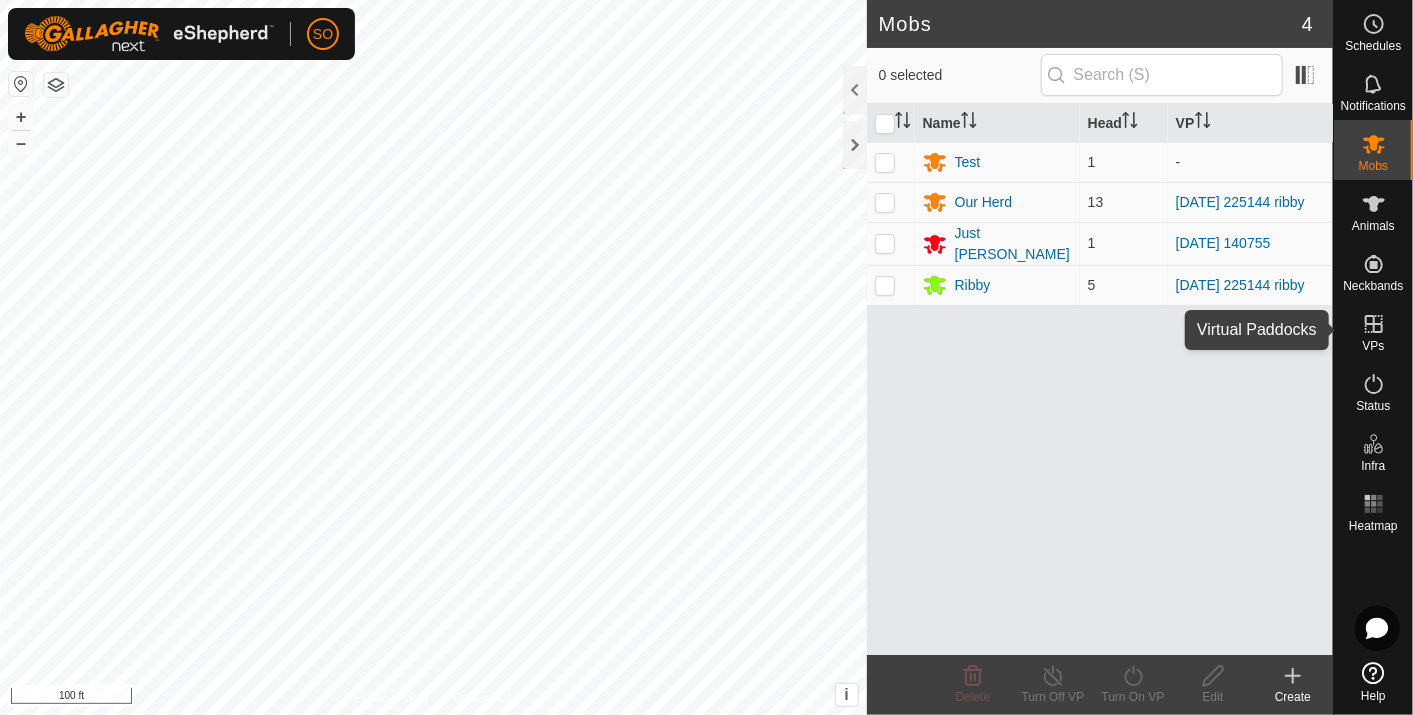 click 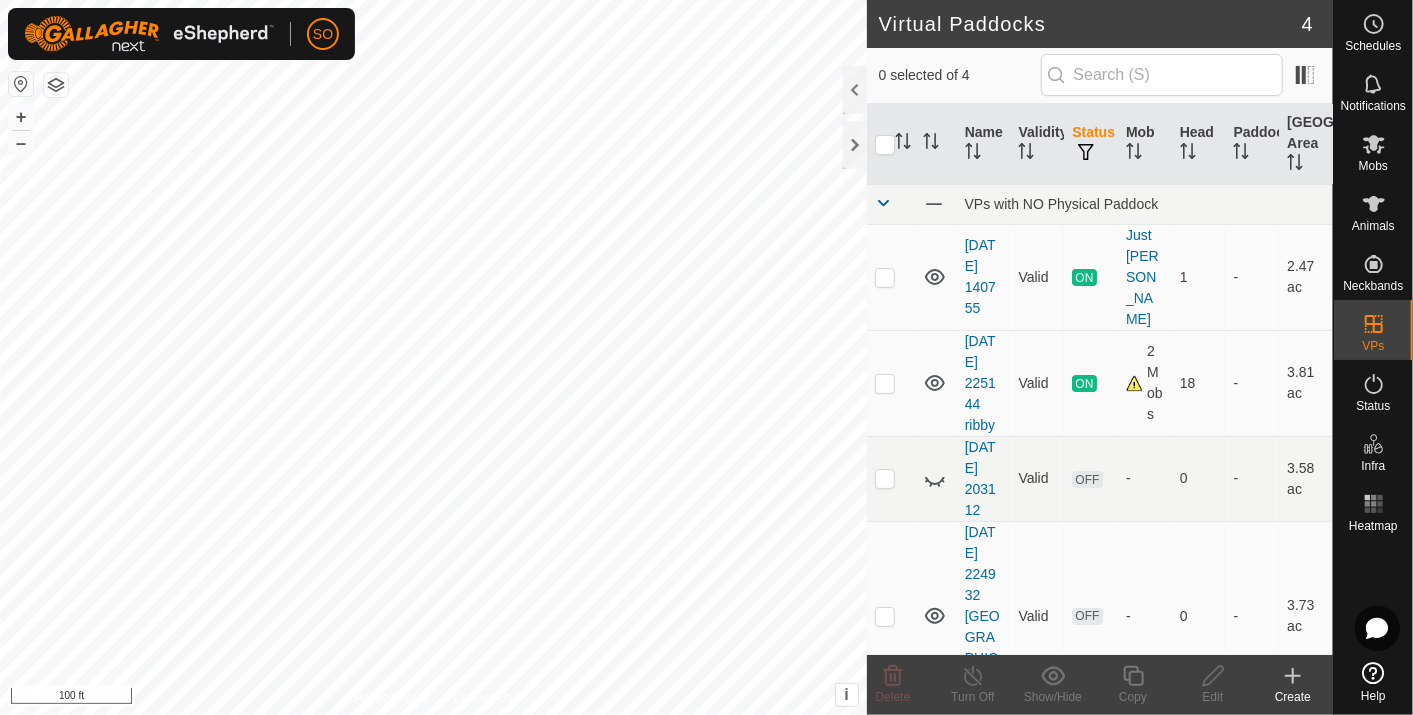 click 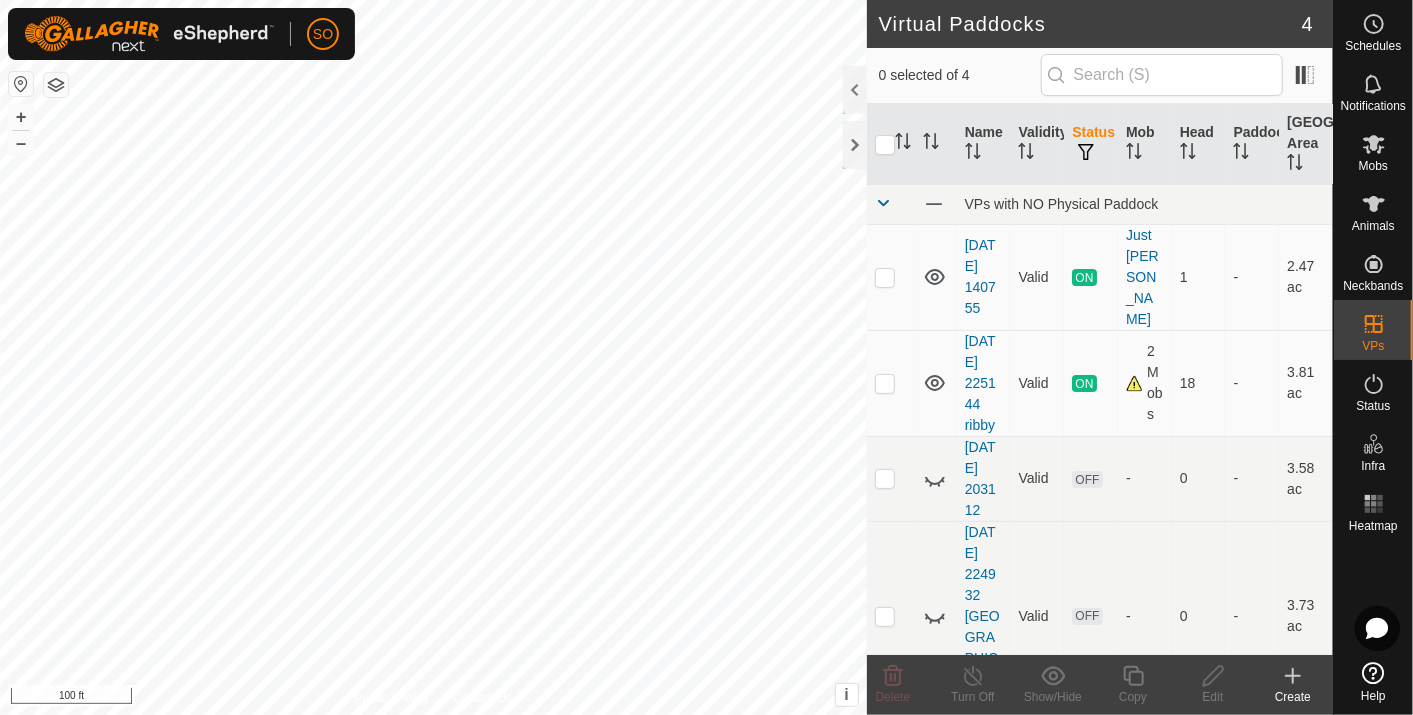 click 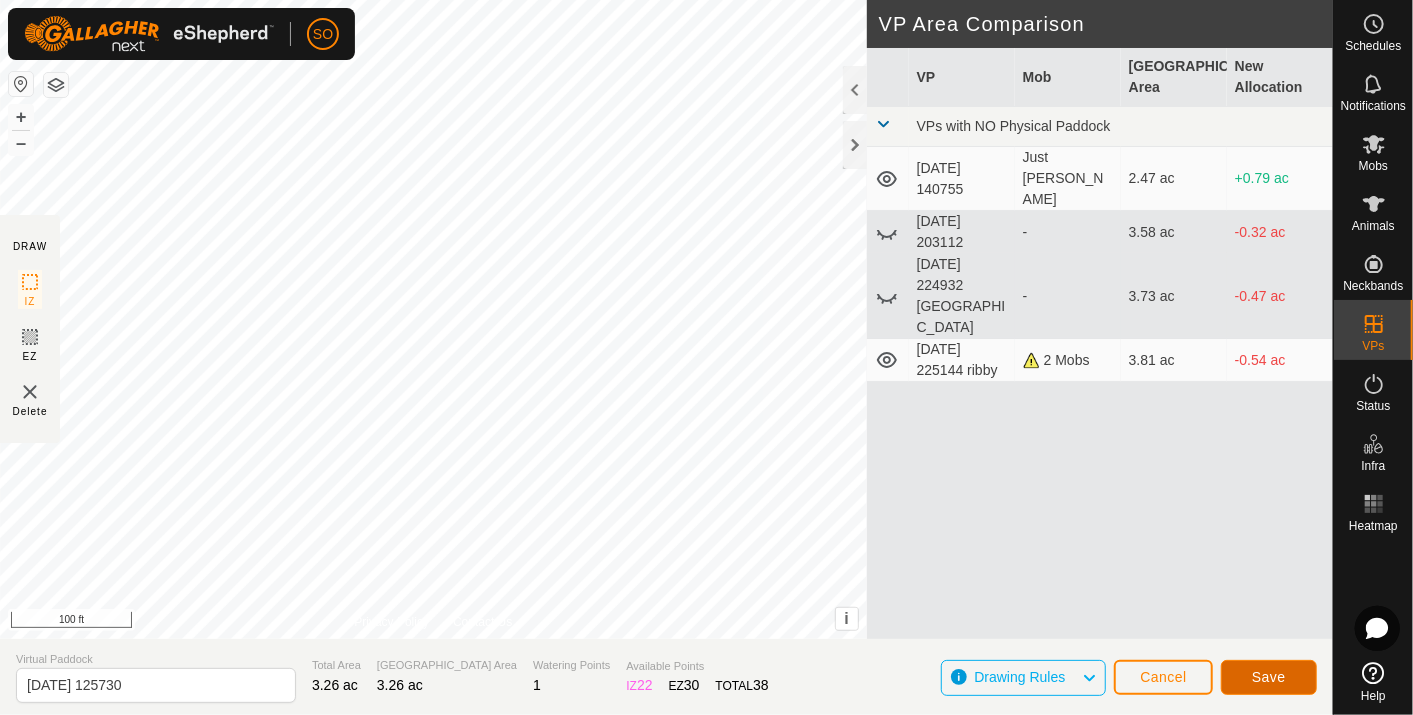 click on "Save" 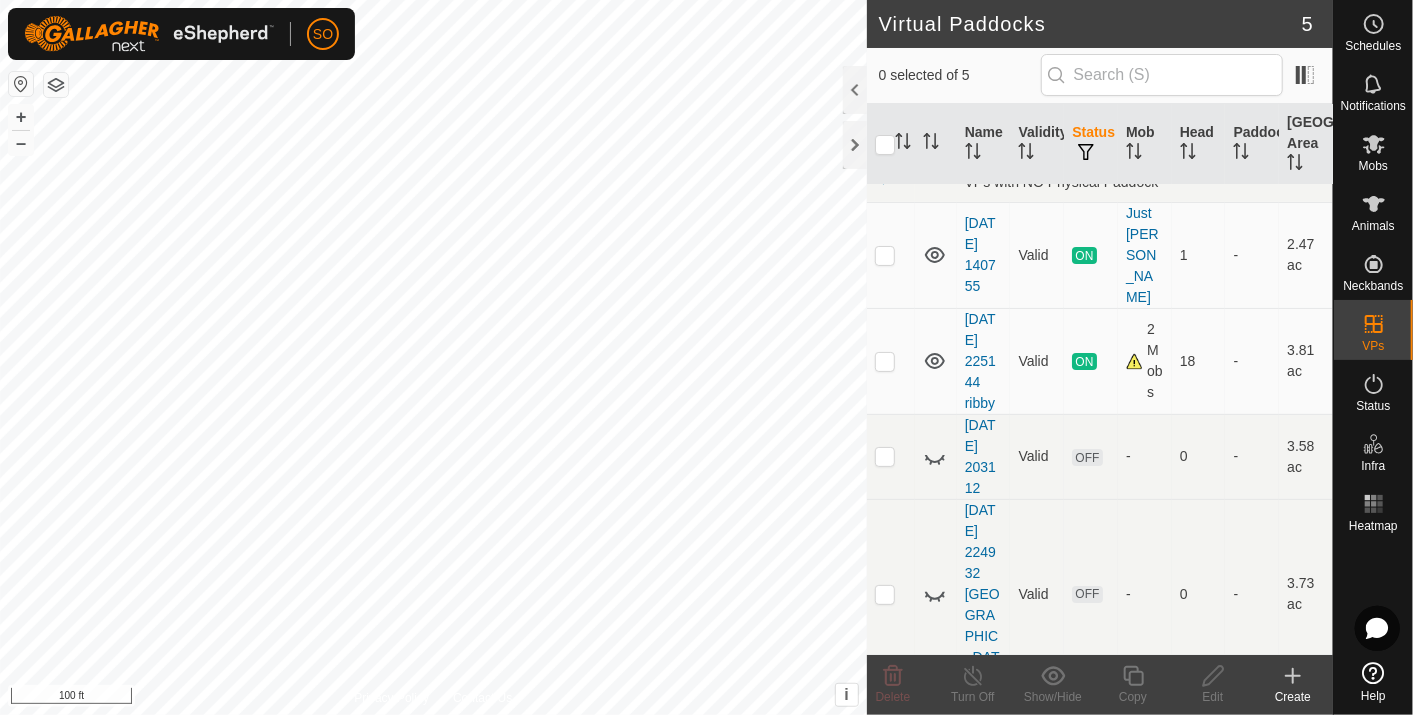 scroll, scrollTop: 34, scrollLeft: 0, axis: vertical 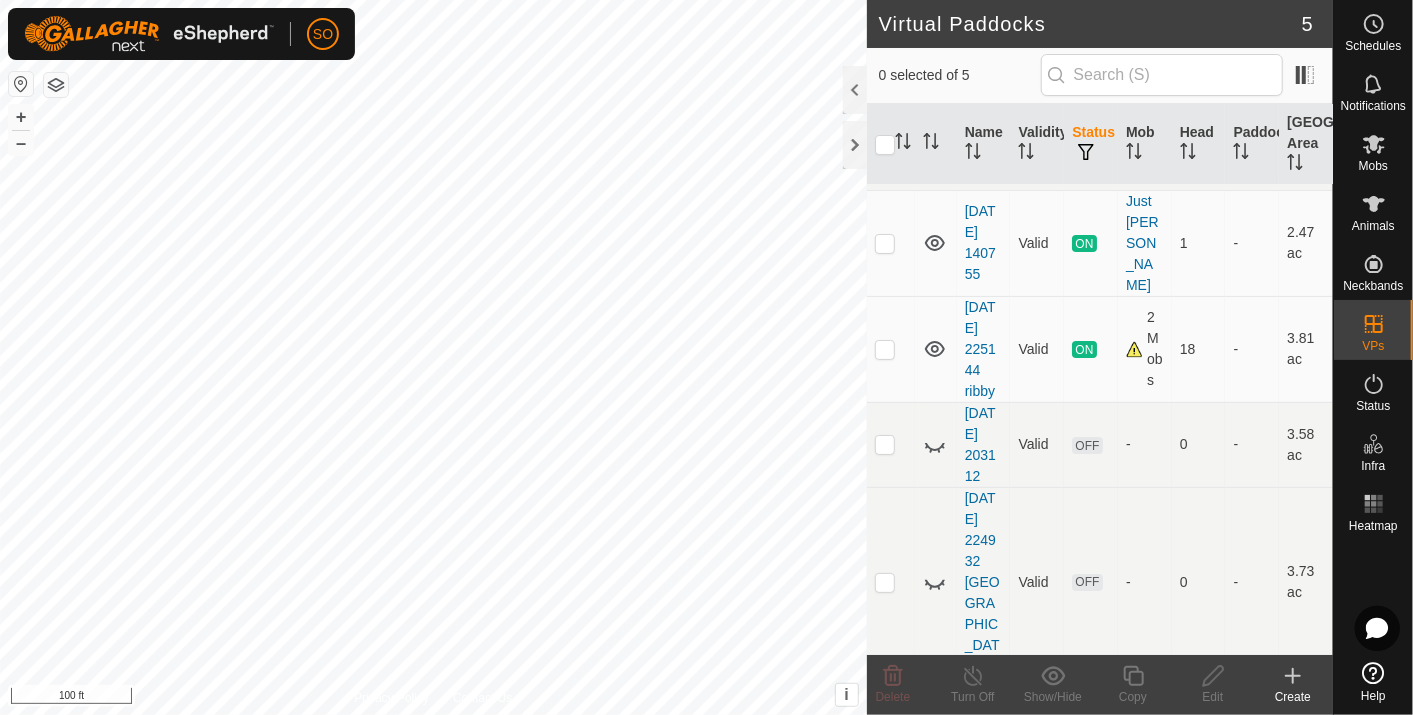 click at bounding box center [885, 720] 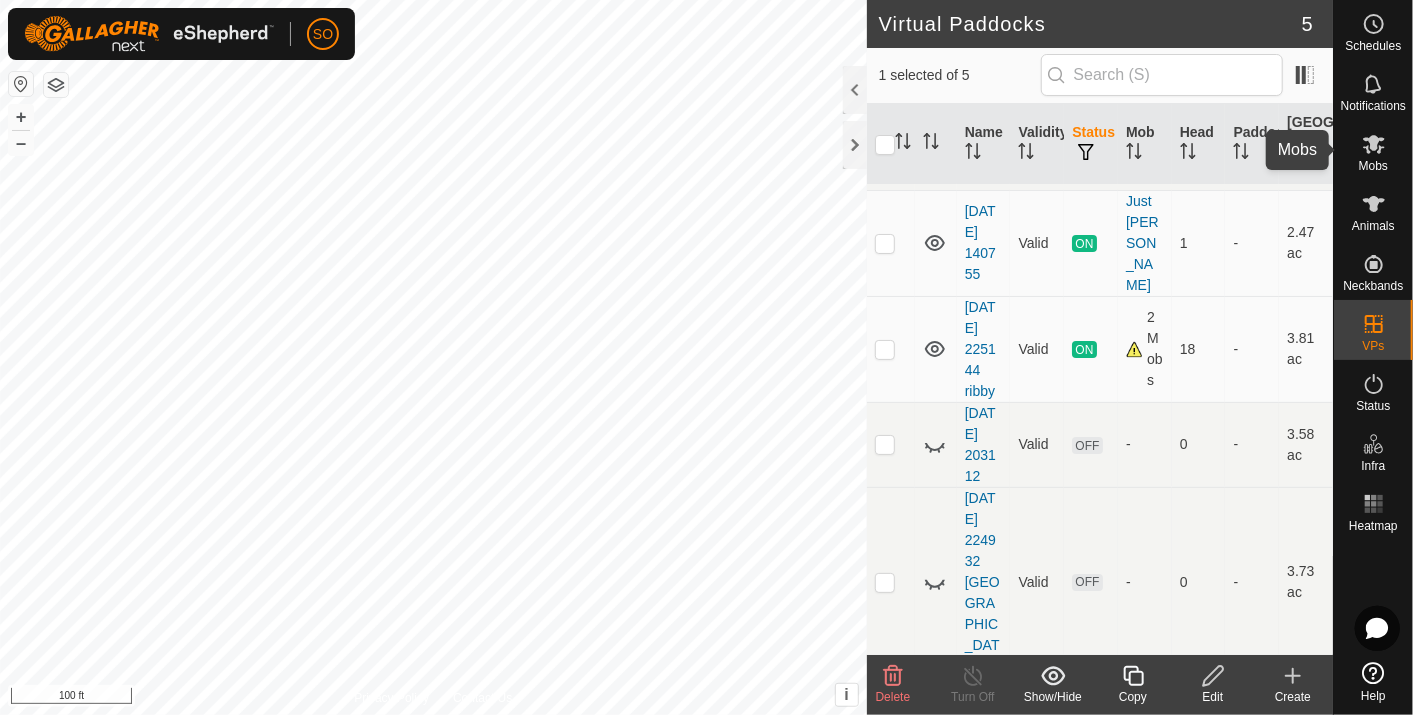 click 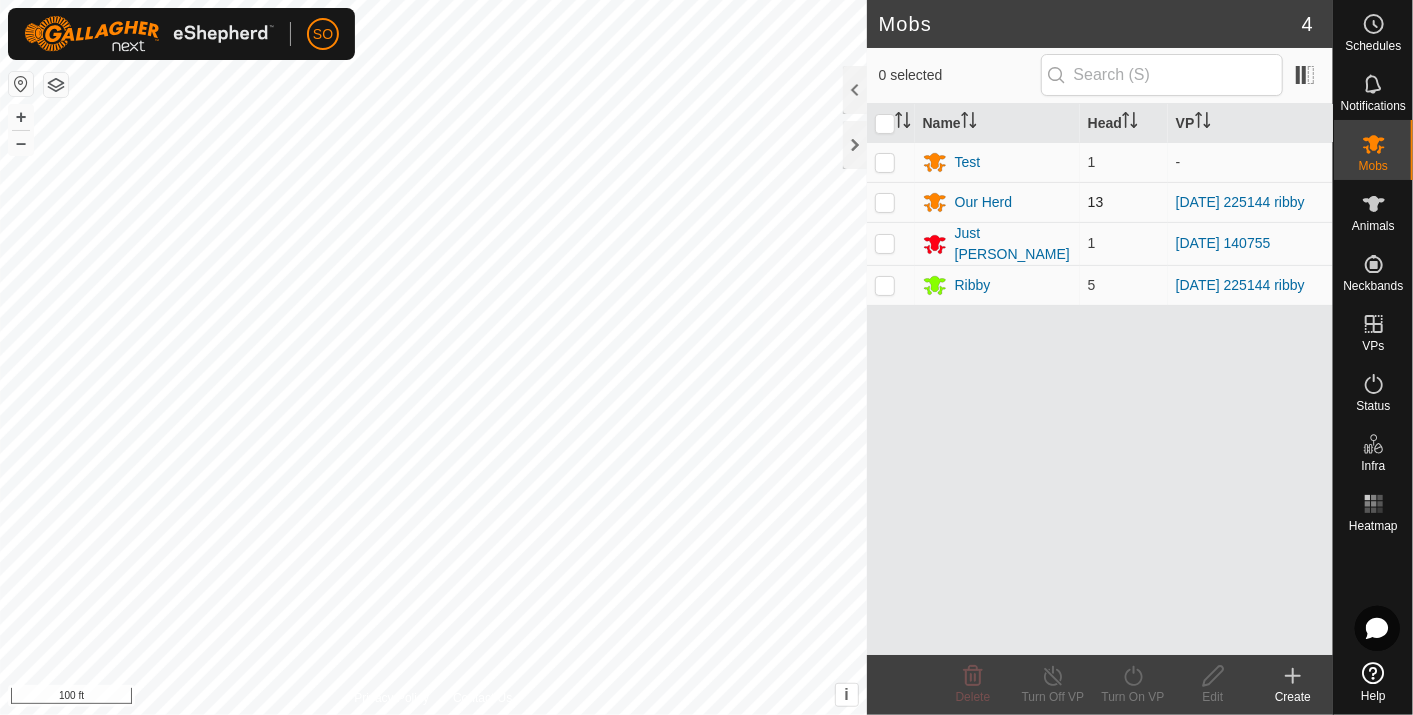 click at bounding box center [885, 202] 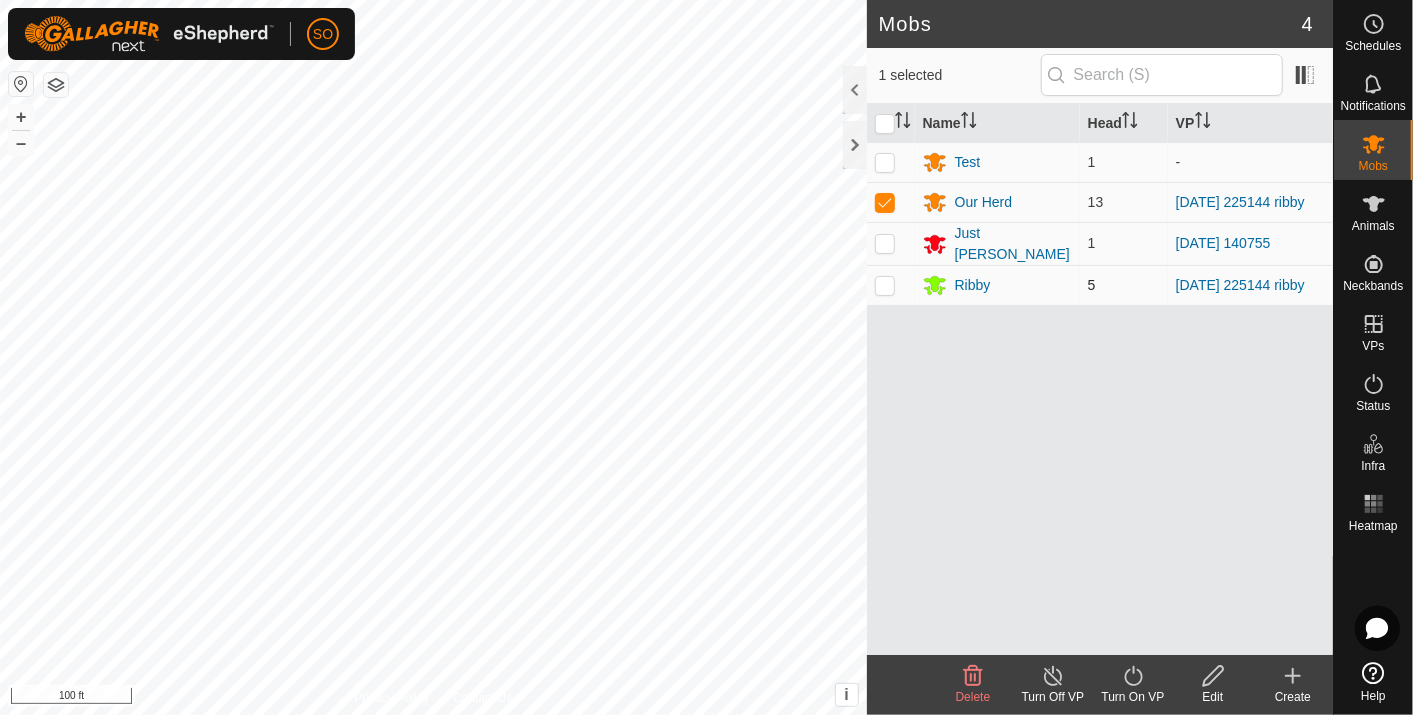 click at bounding box center (885, 285) 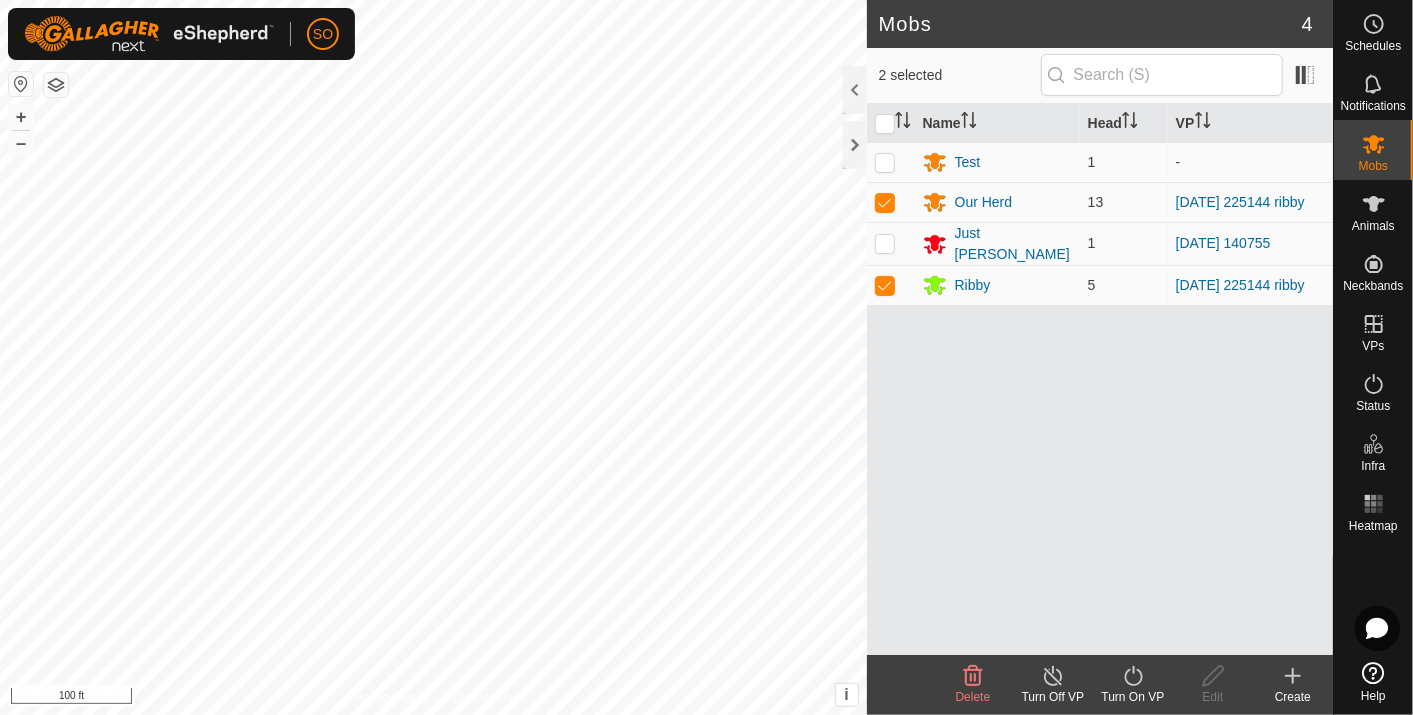 click 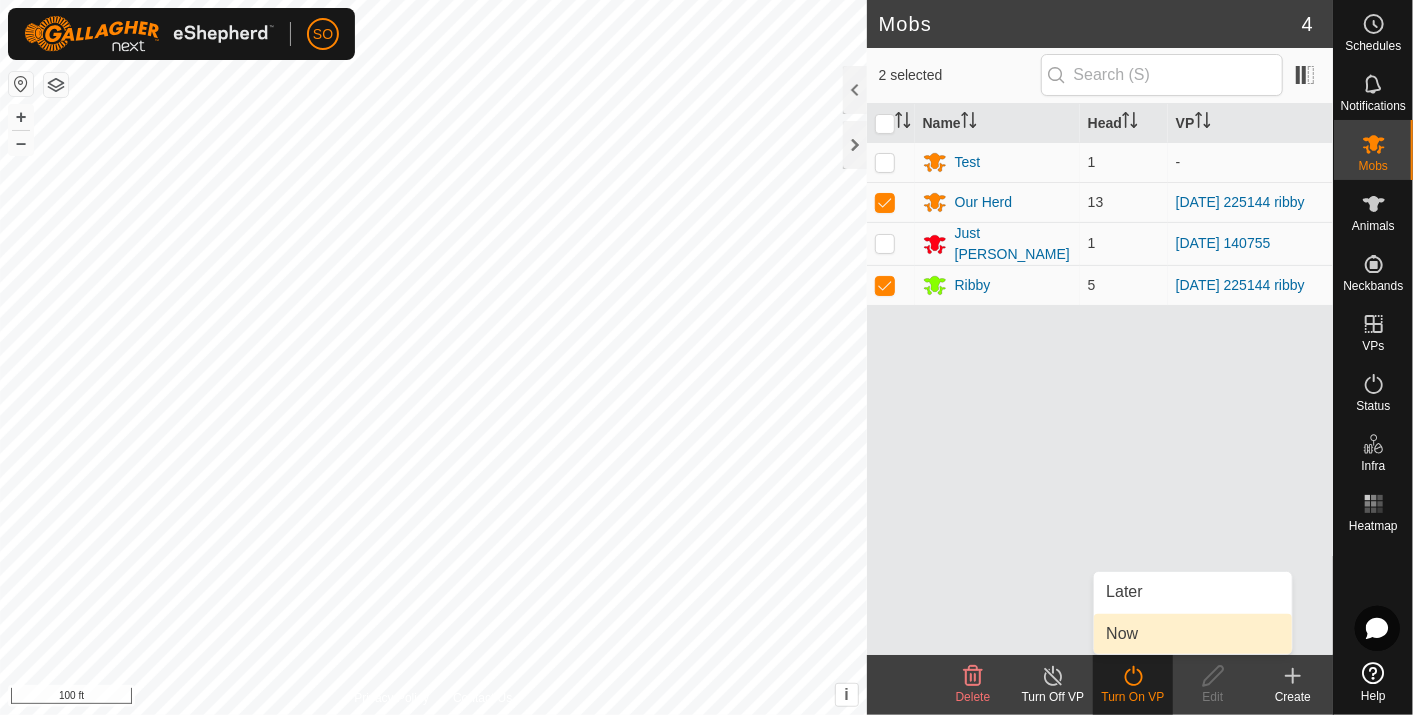 click on "Now" at bounding box center [1193, 634] 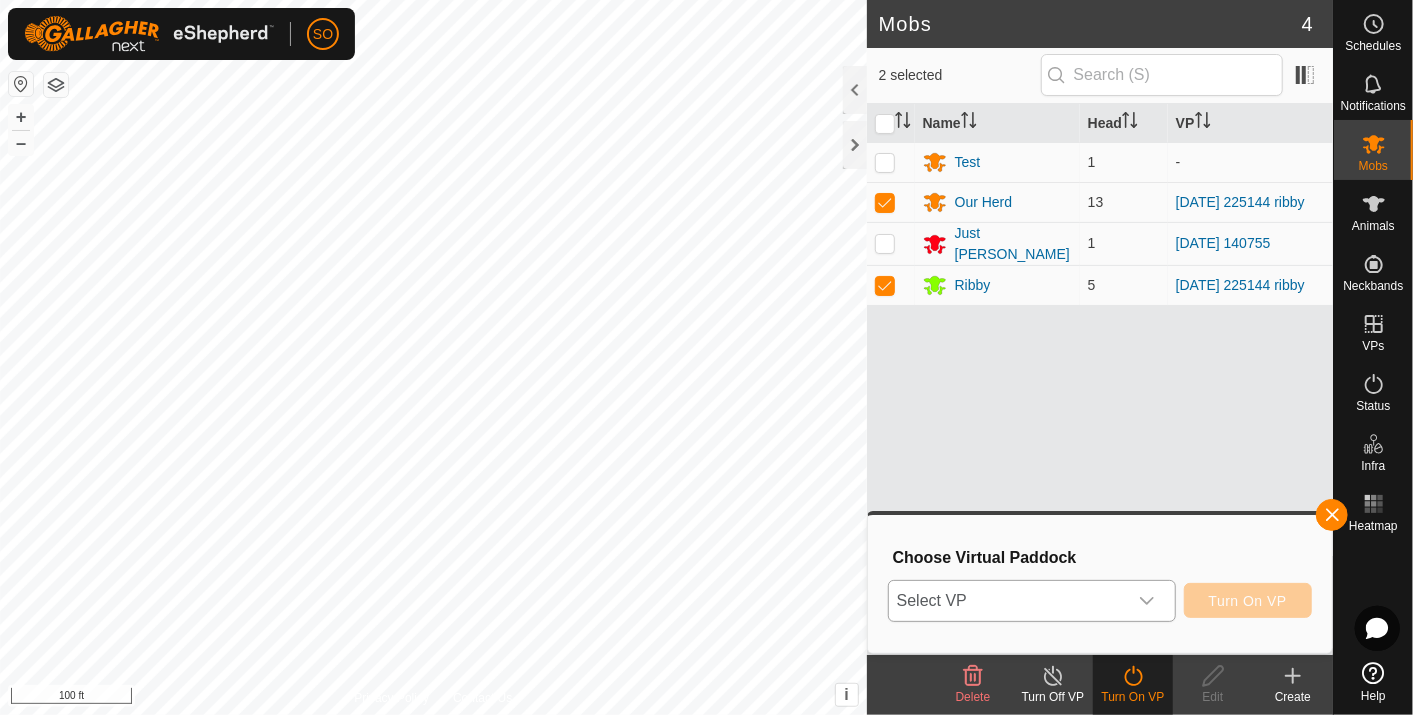 click at bounding box center (1147, 601) 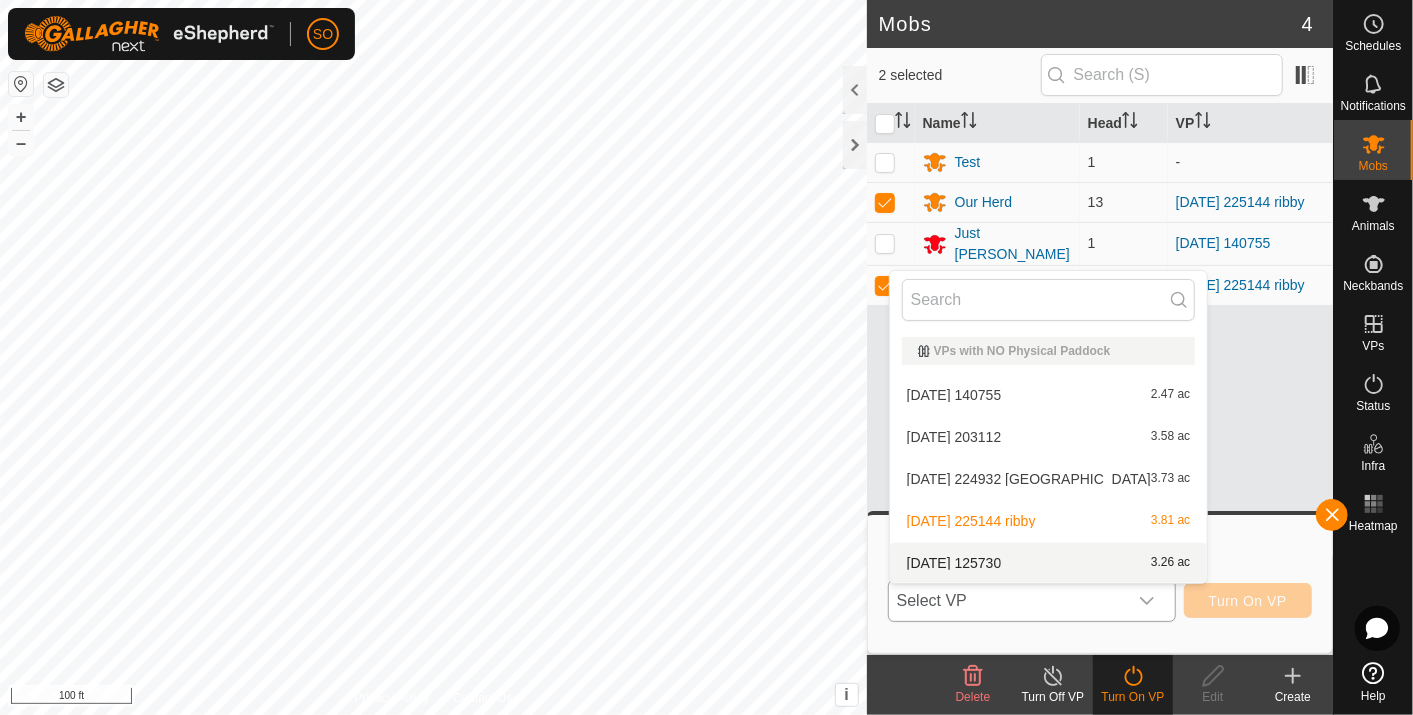 click on "2025-07-18 125730  3.26 ac" at bounding box center (1049, 563) 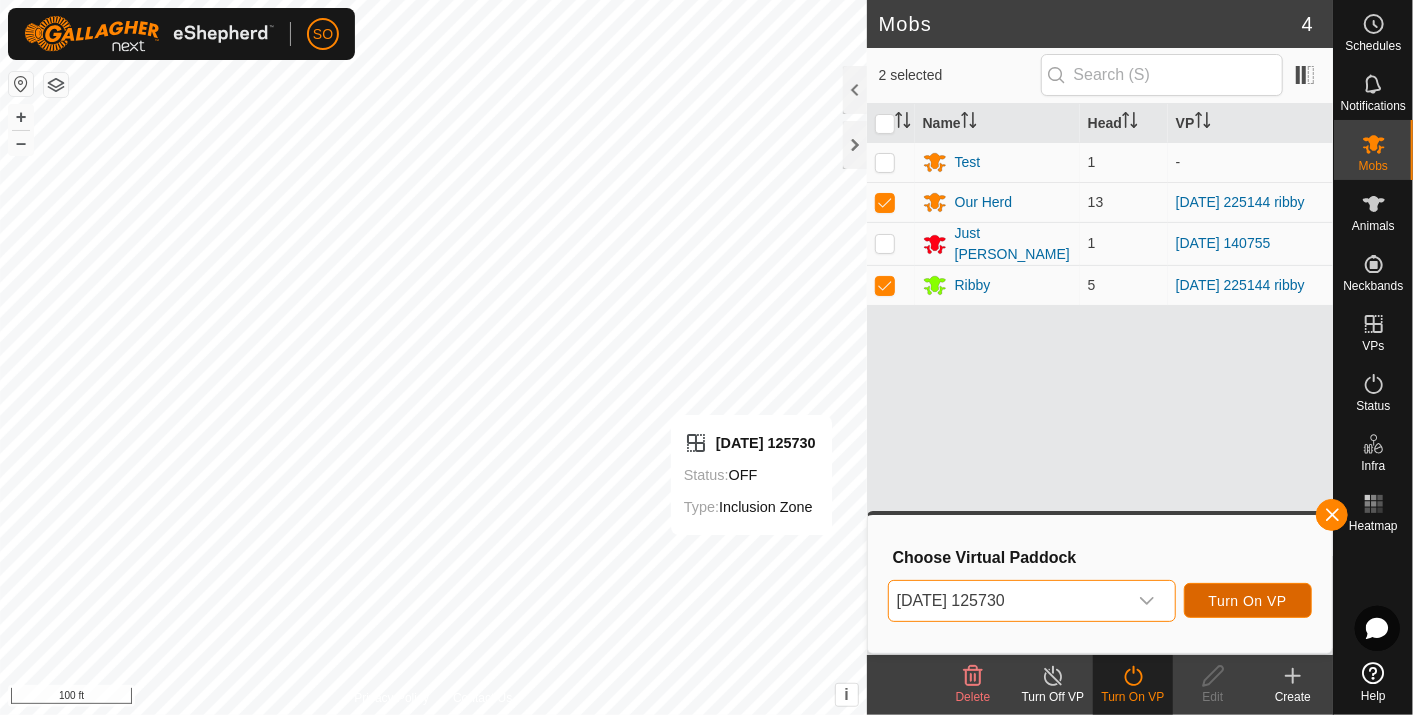 click on "Turn On VP" at bounding box center [1248, 601] 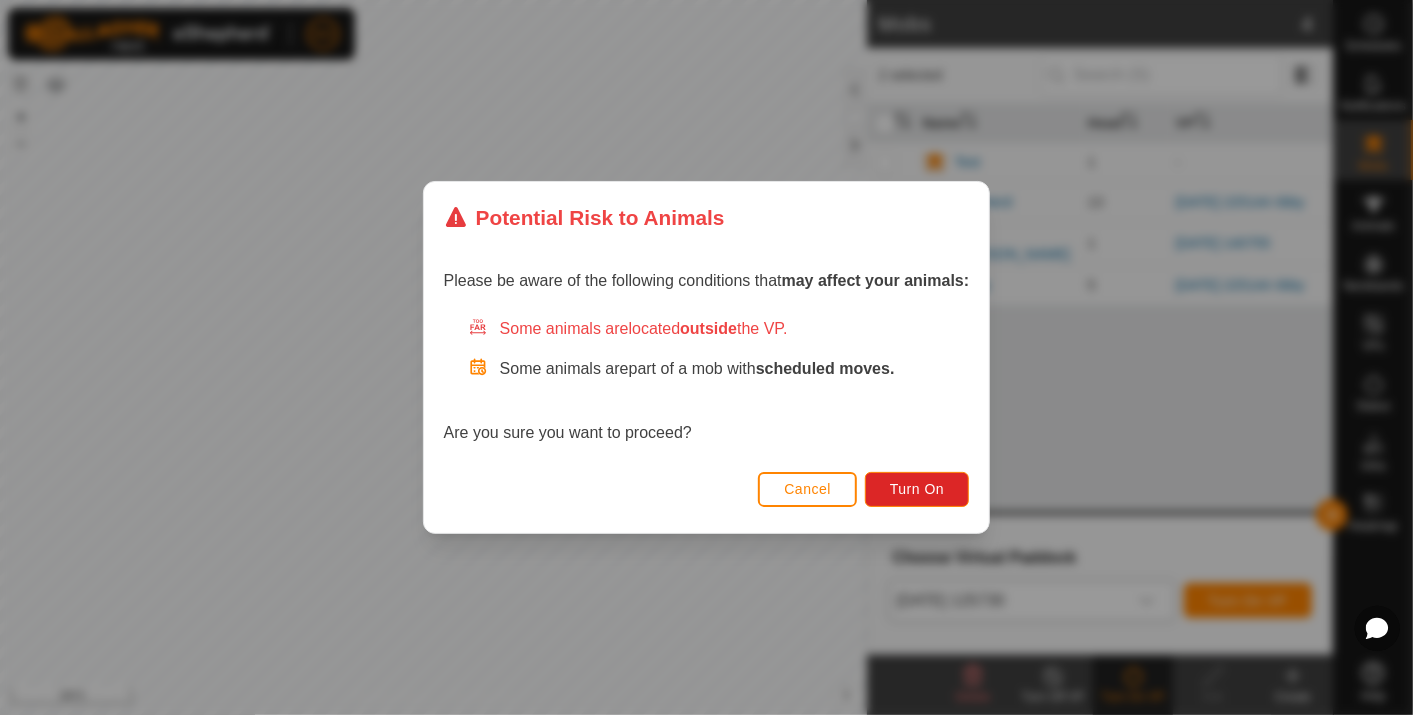 click on "Cancel" at bounding box center [807, 489] 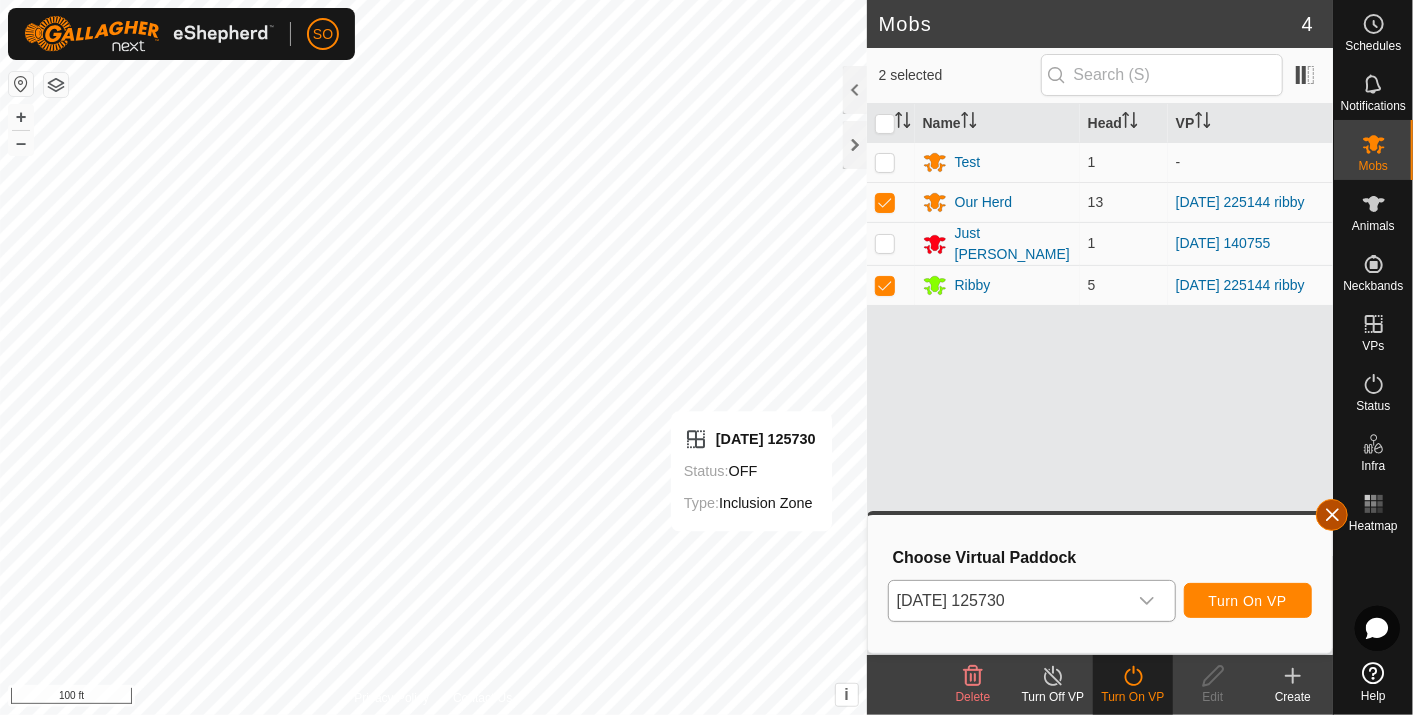 click at bounding box center (1332, 515) 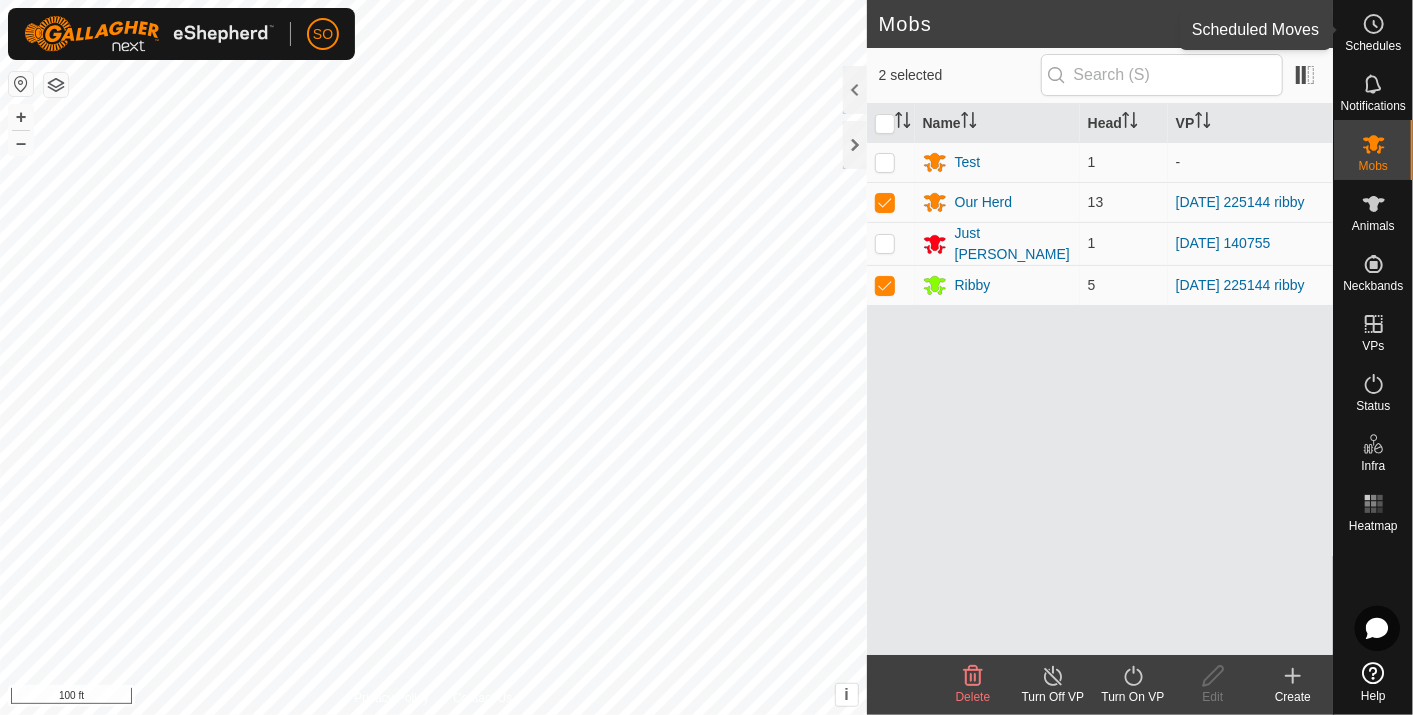 click 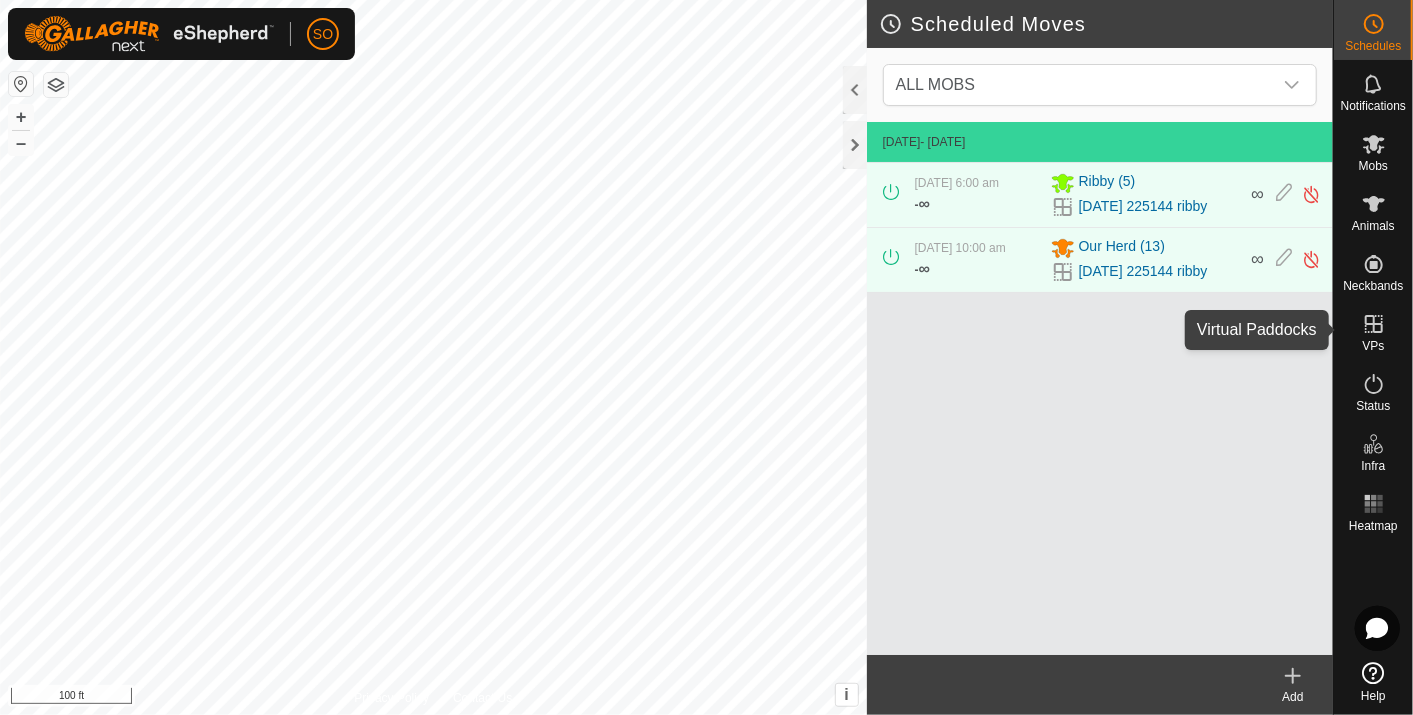 click 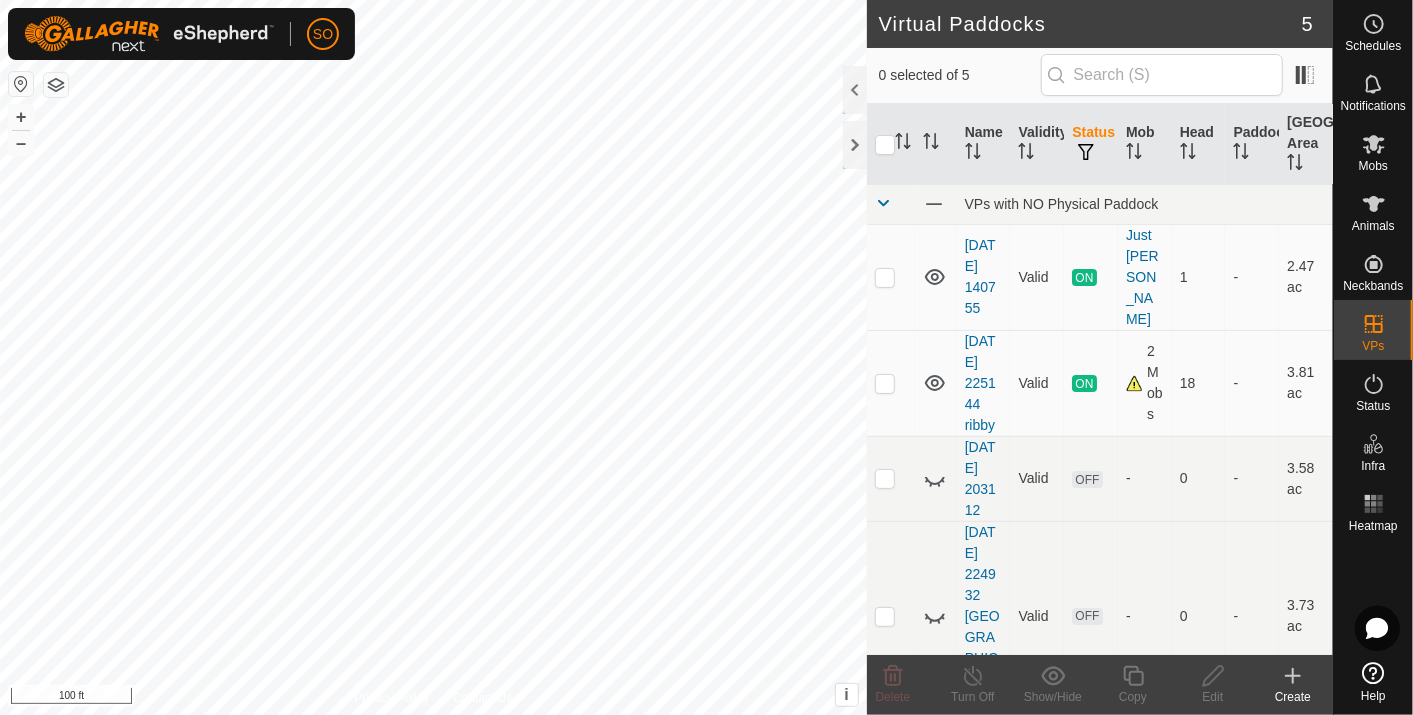 scroll, scrollTop: 34, scrollLeft: 0, axis: vertical 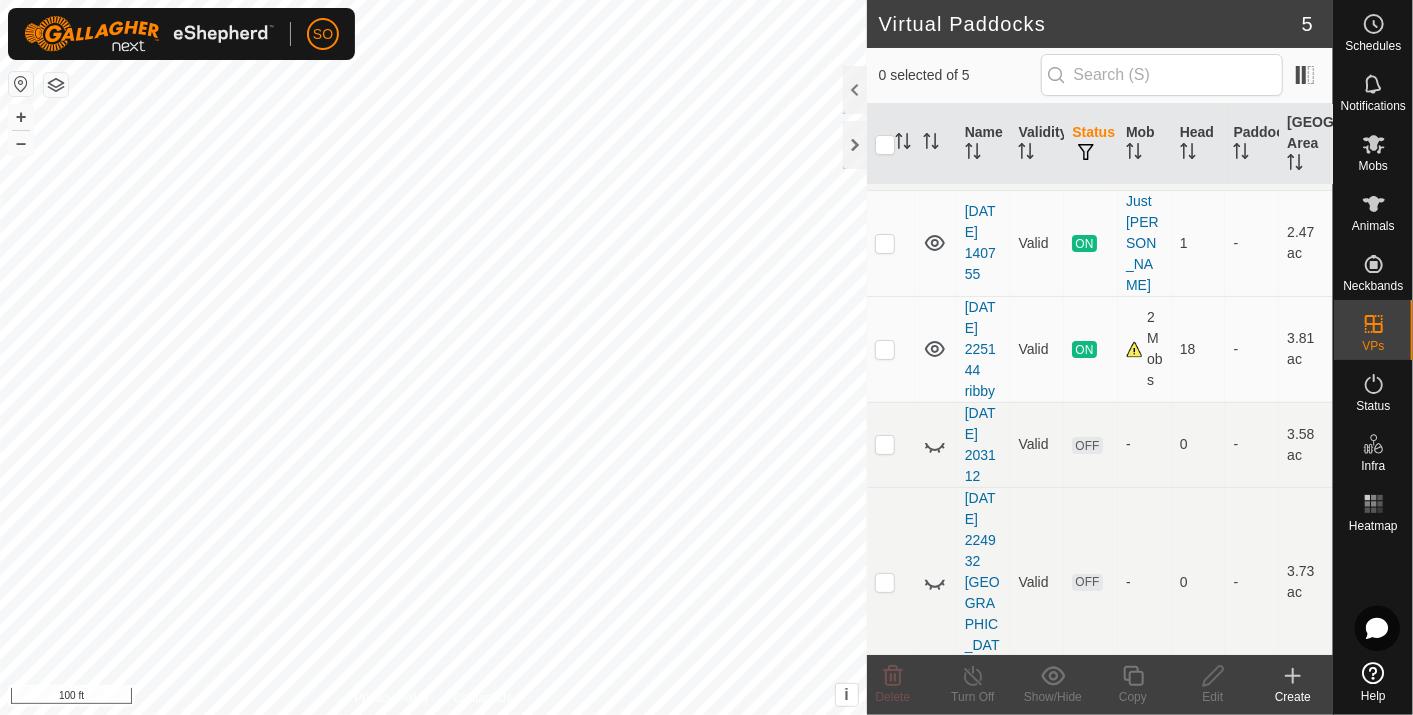 click at bounding box center (885, 720) 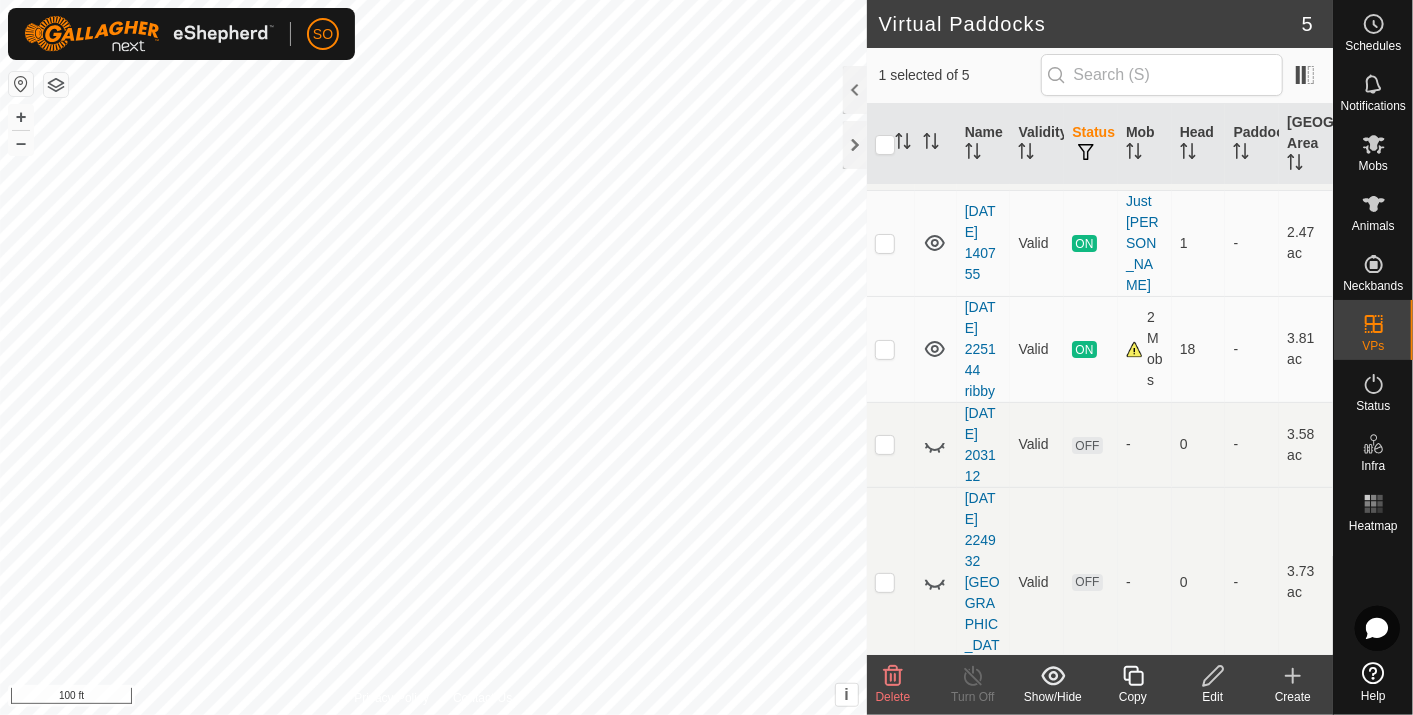 click 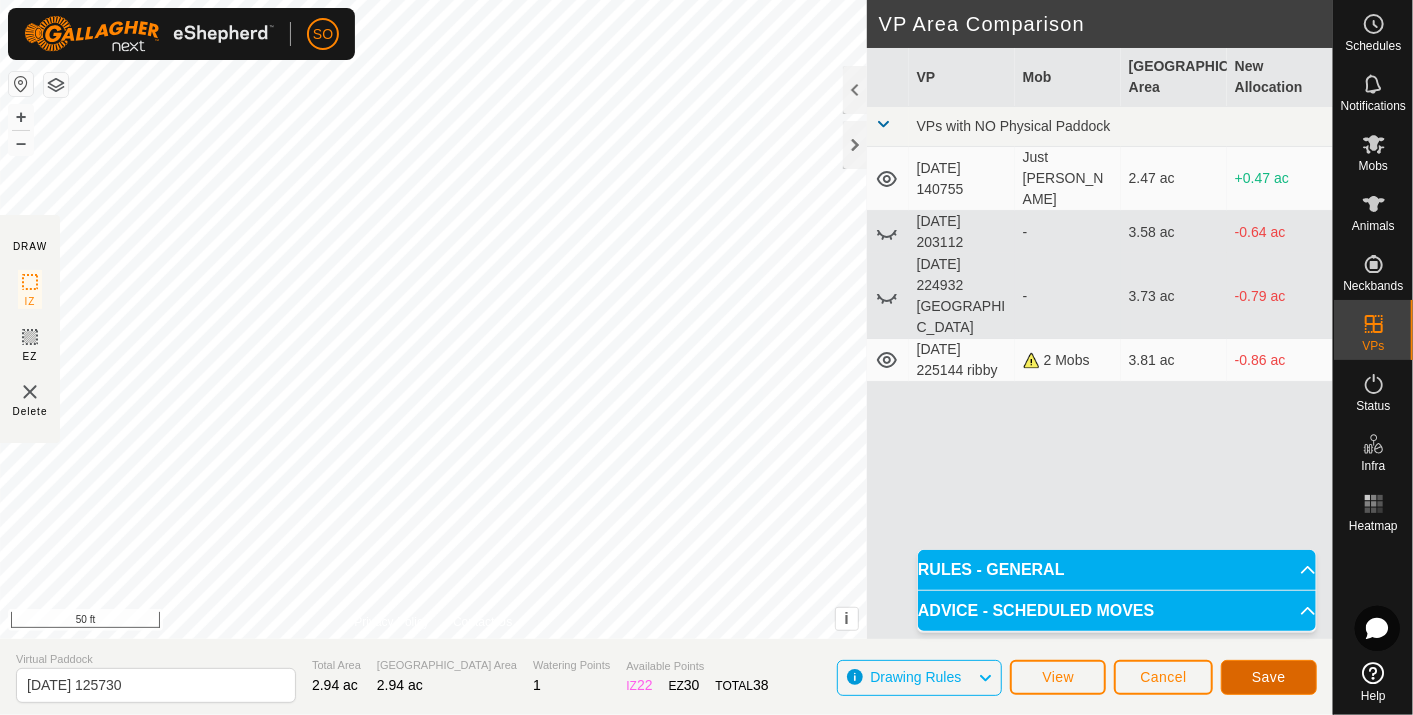 click on "Save" 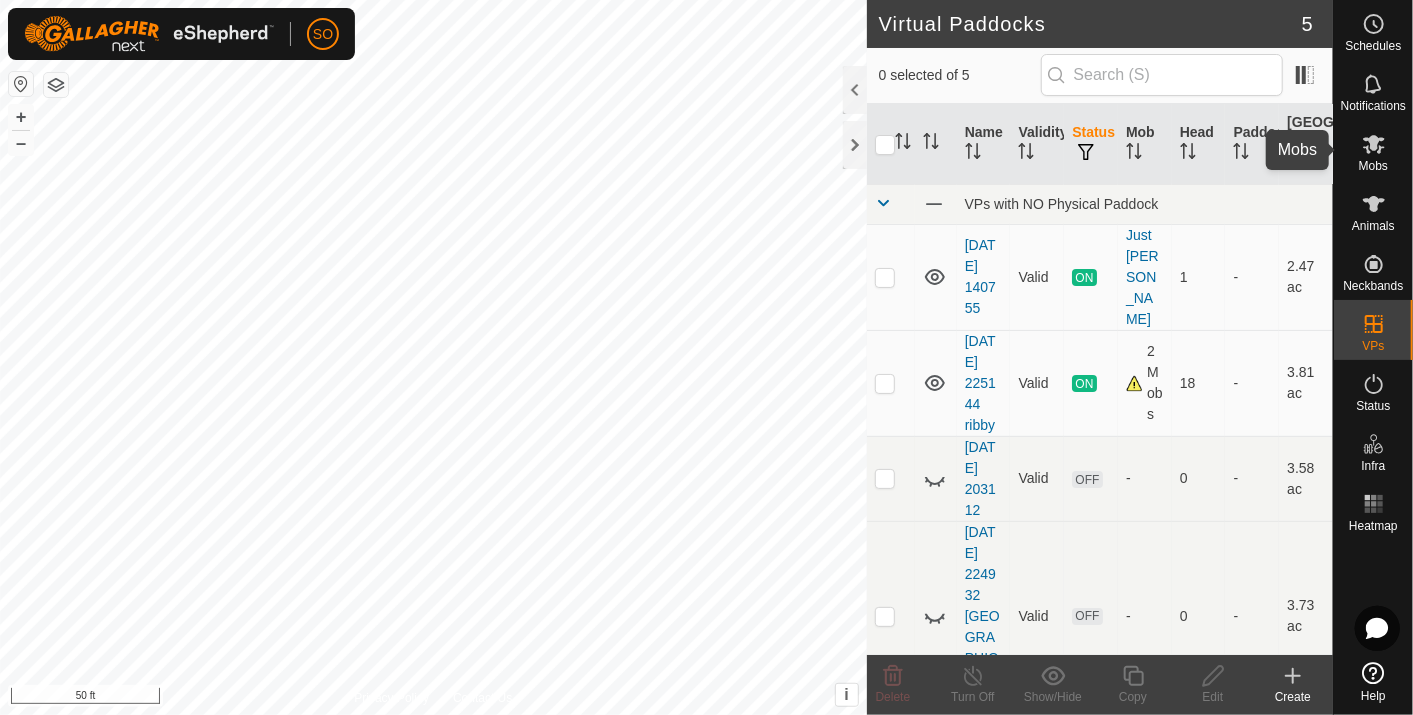 click 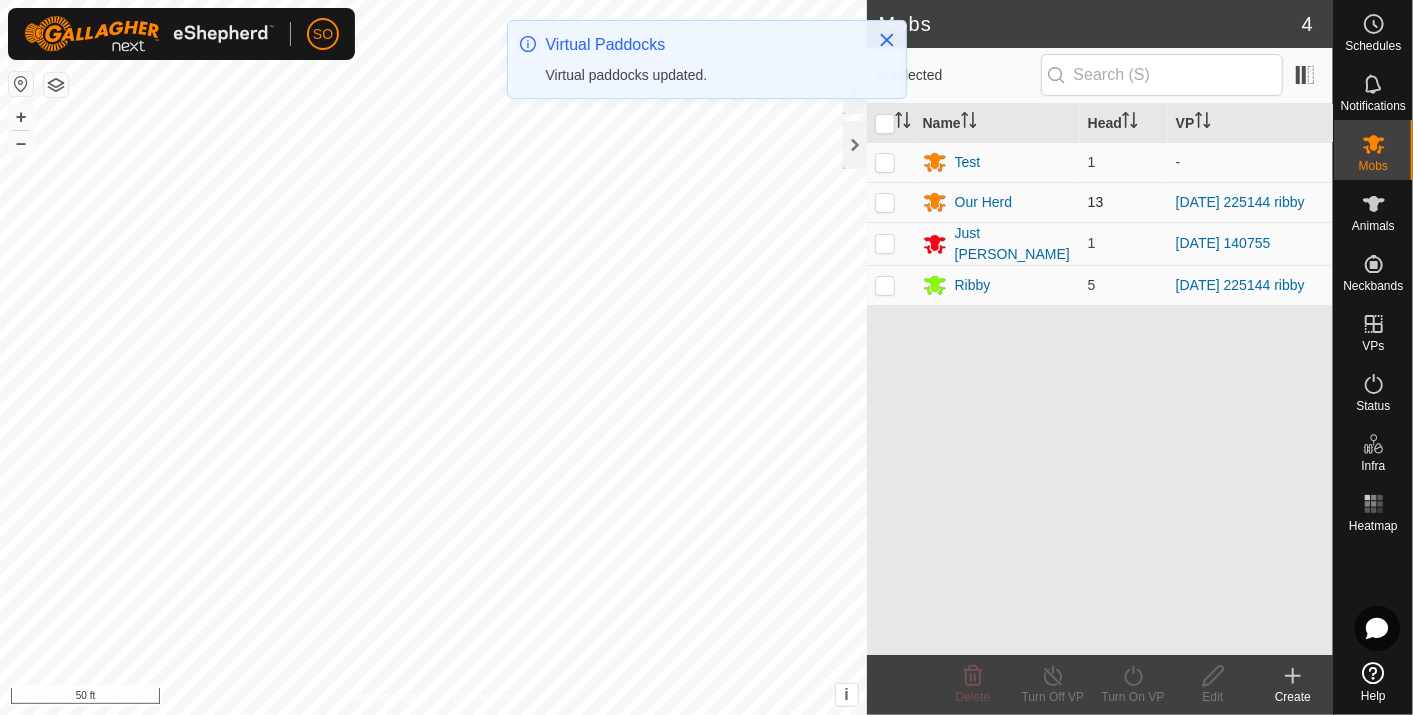 click at bounding box center [885, 202] 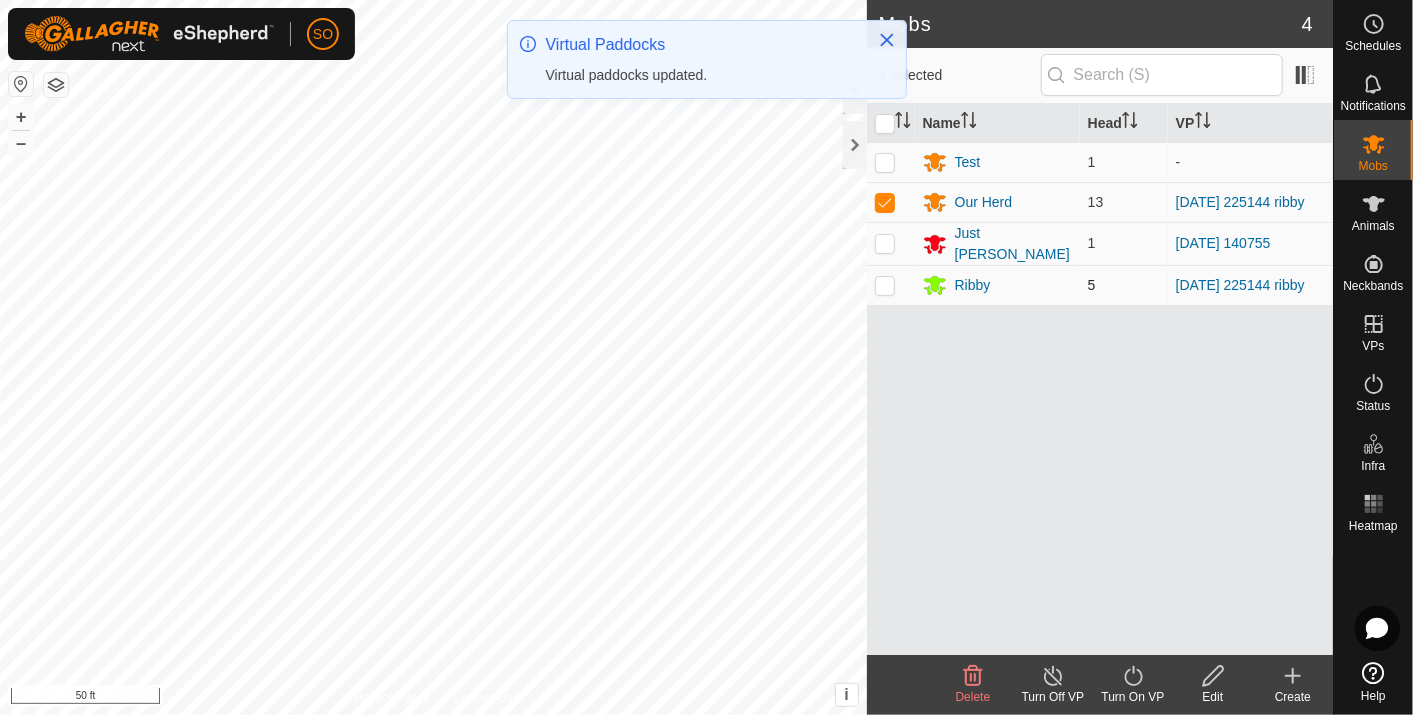 click at bounding box center (885, 285) 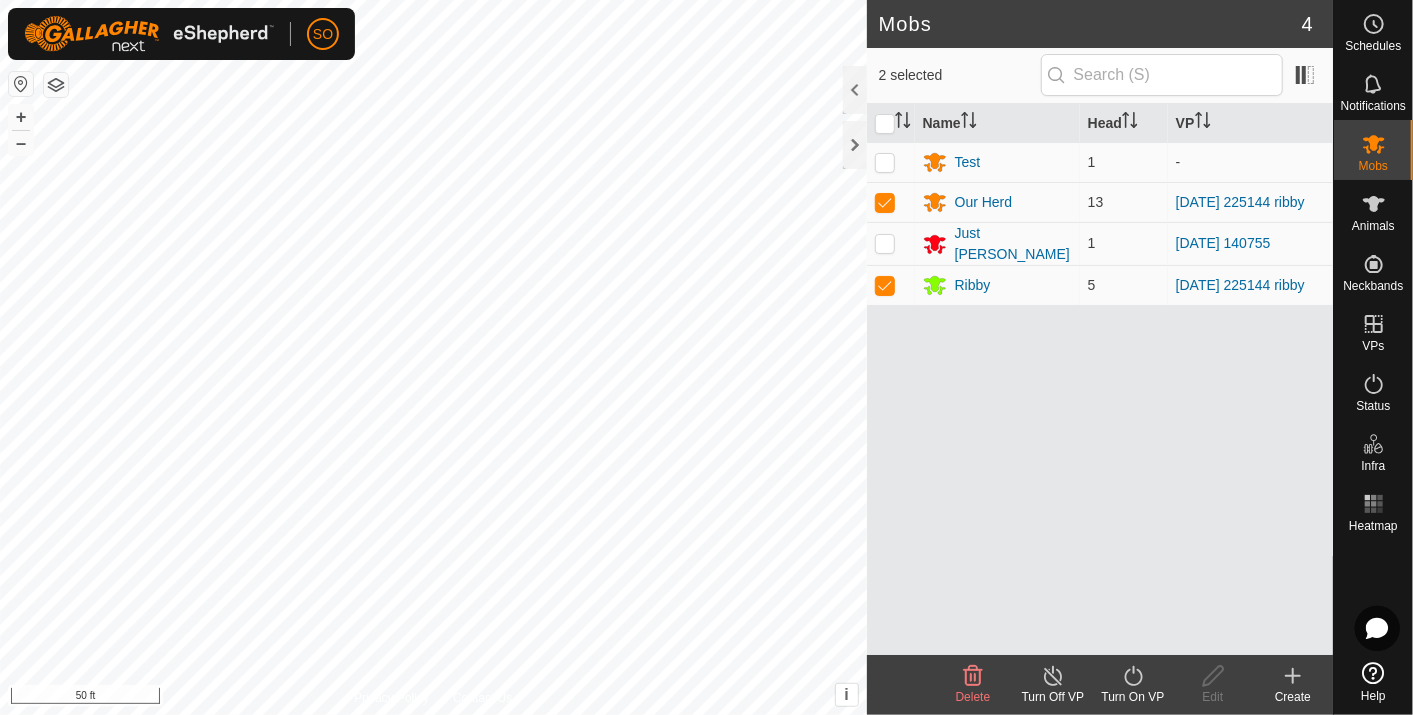 click 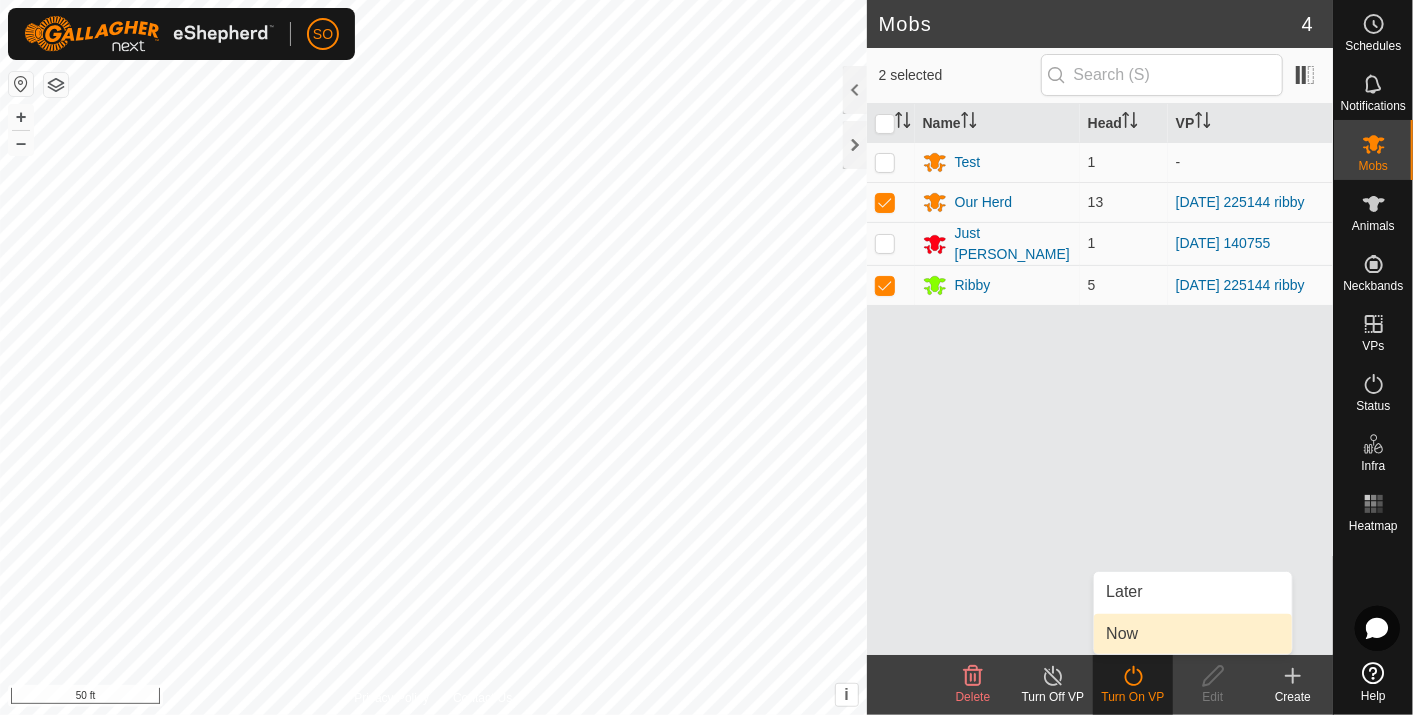 click on "Now" at bounding box center (1193, 634) 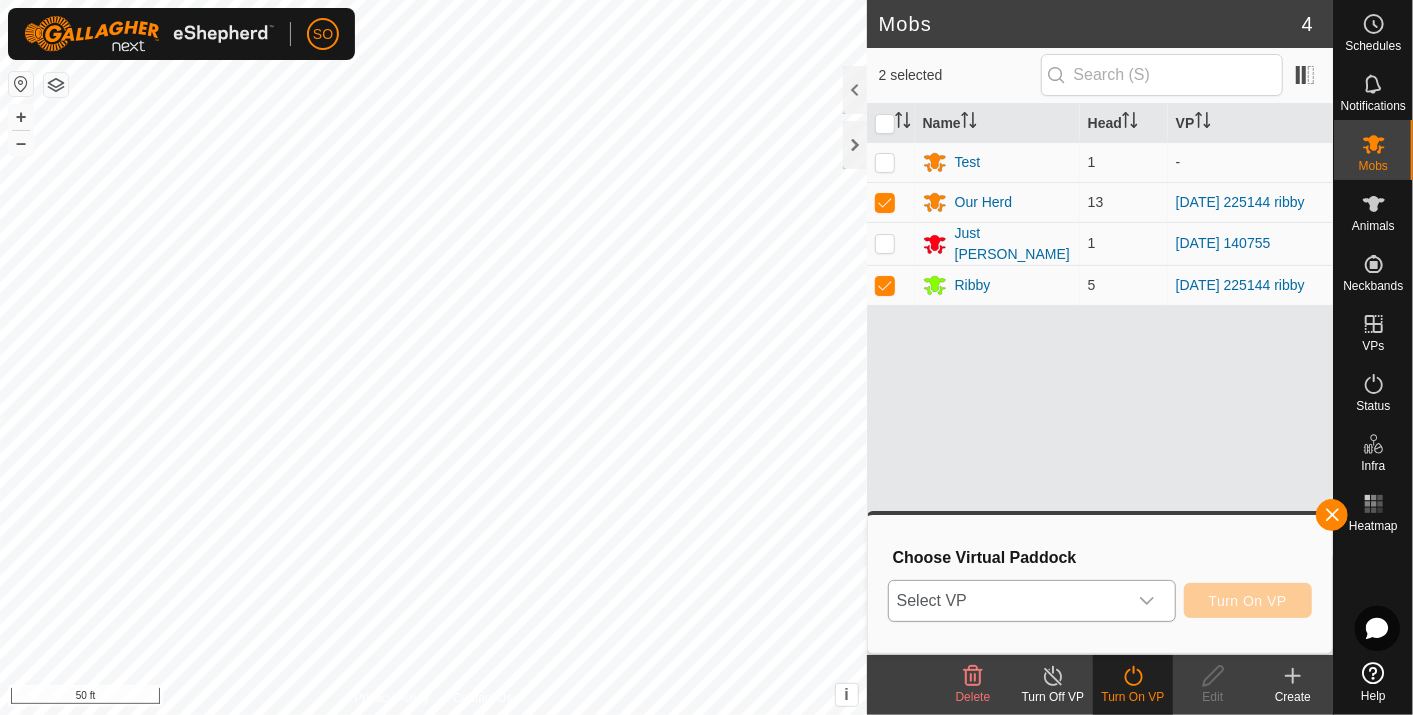 click 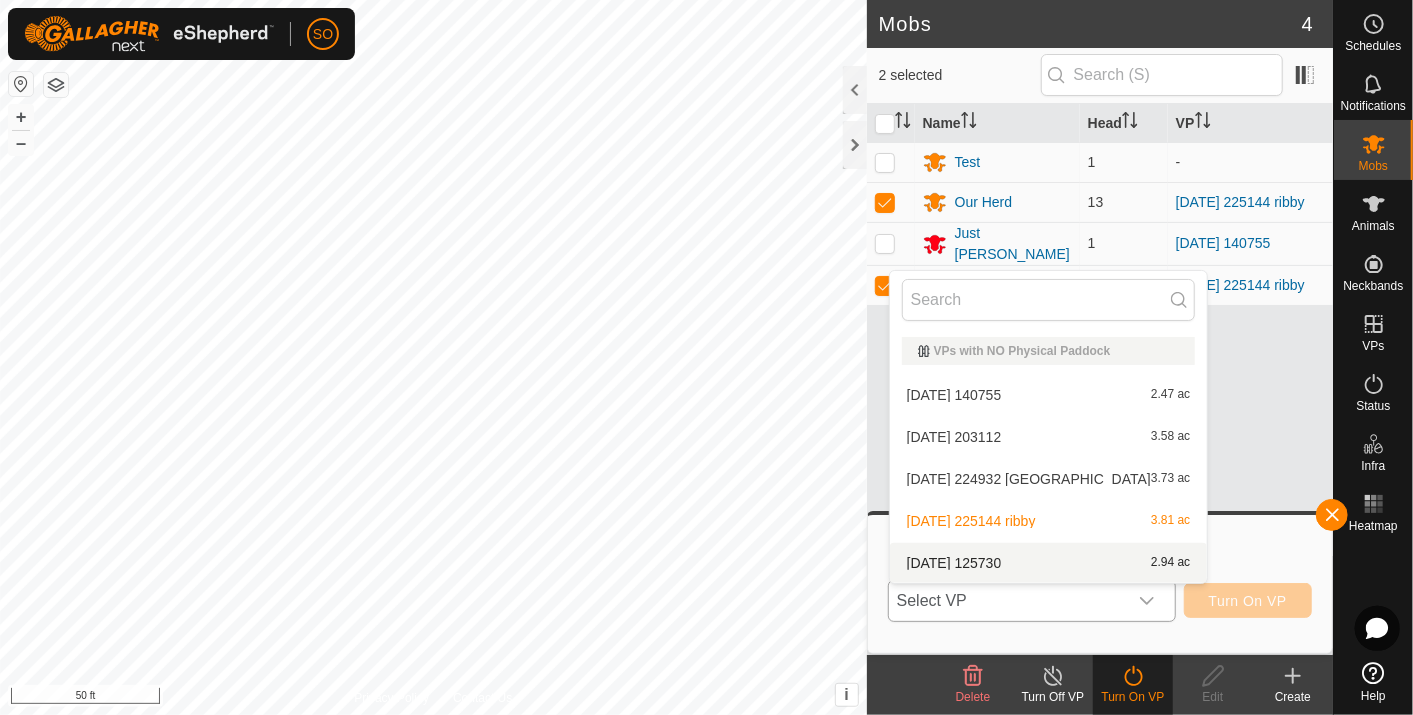 click on "2025-07-18 125730  2.94 ac" at bounding box center [1049, 563] 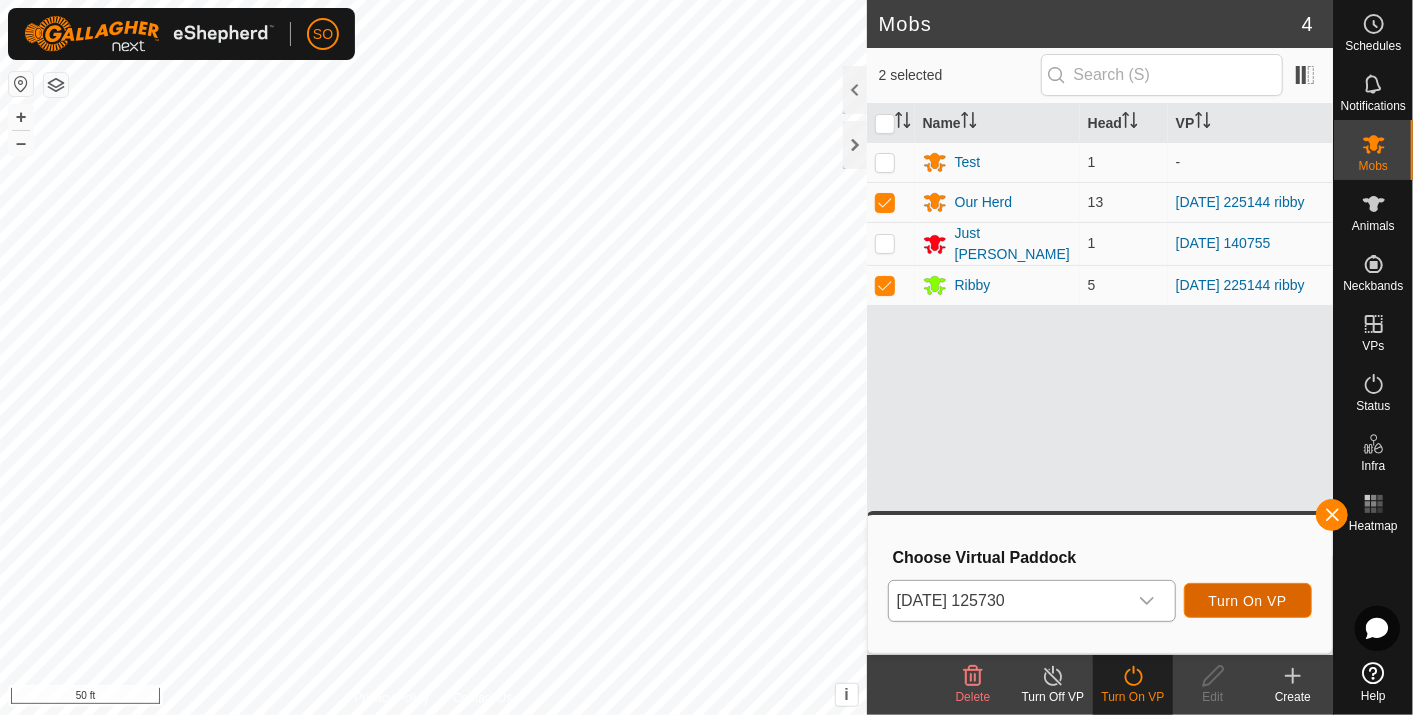 click on "Turn On VP" at bounding box center [1248, 601] 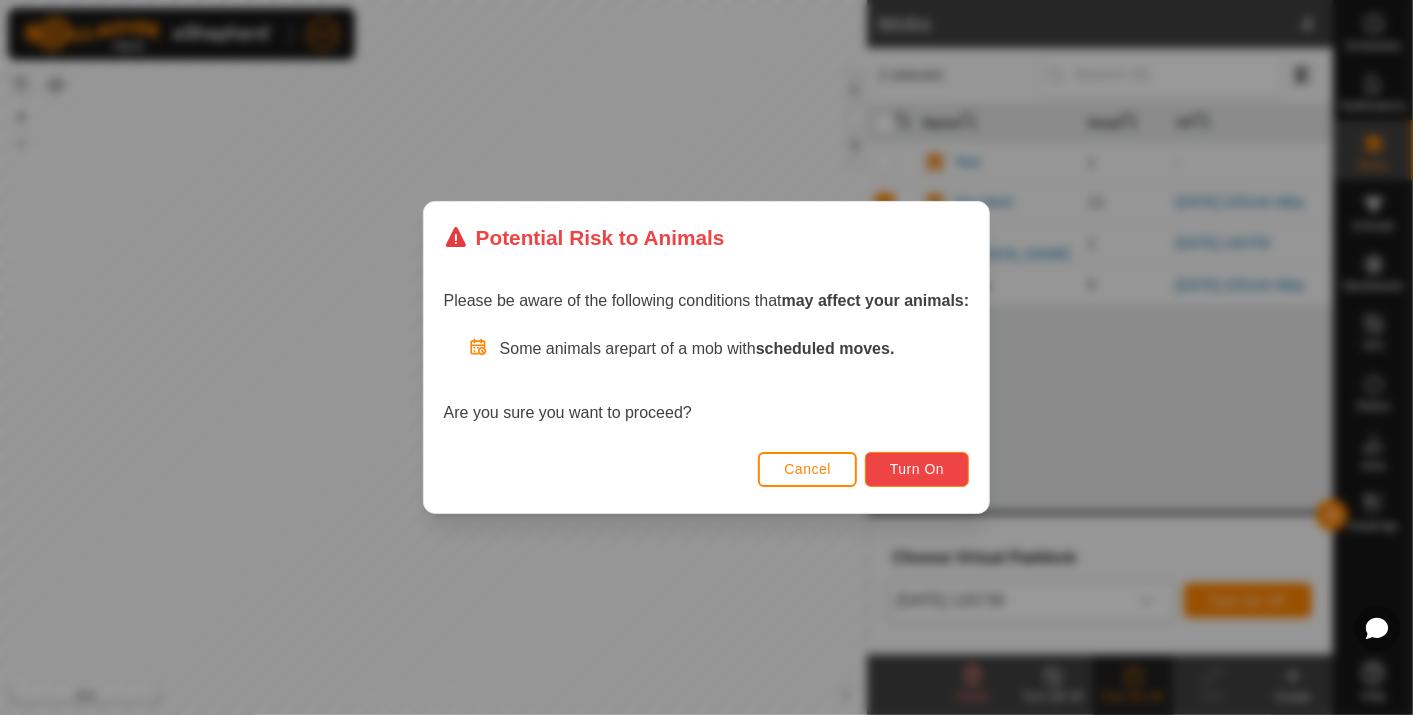 click on "Turn On" at bounding box center [917, 469] 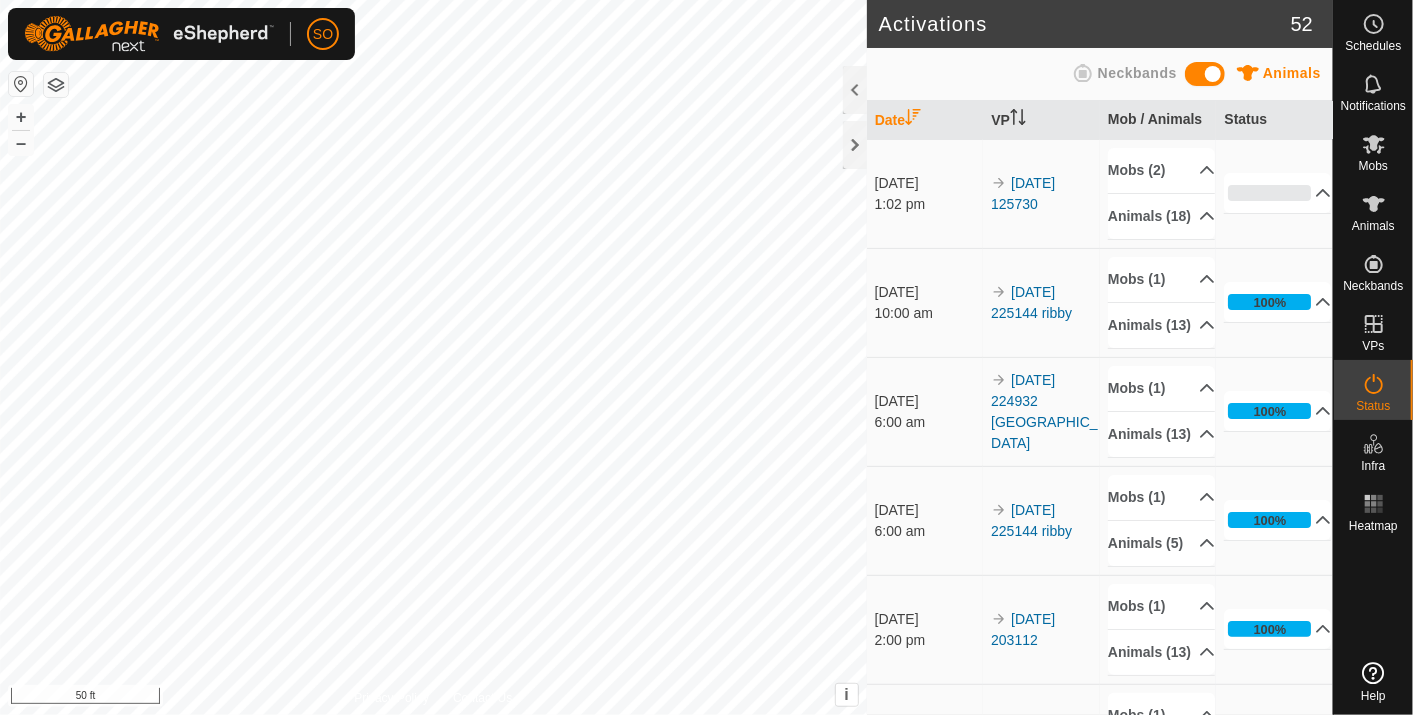 scroll, scrollTop: 0, scrollLeft: 0, axis: both 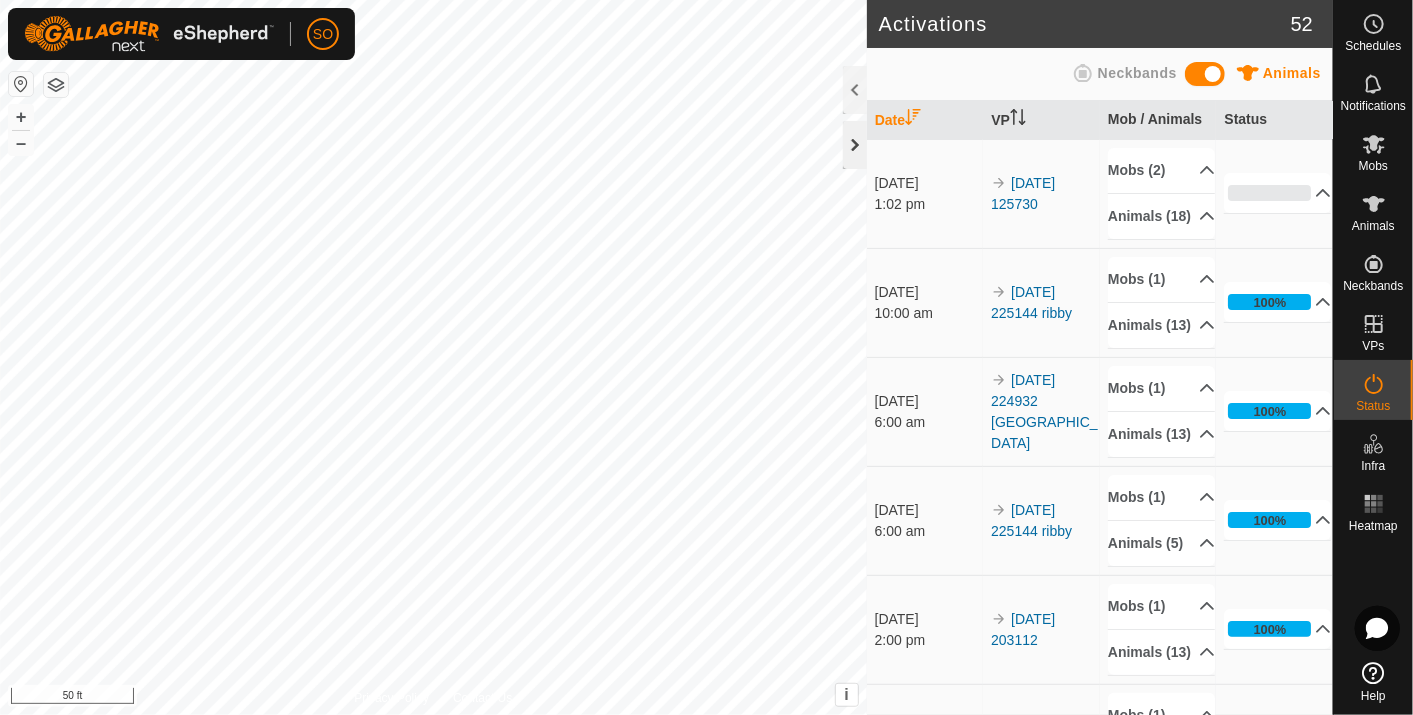 click 